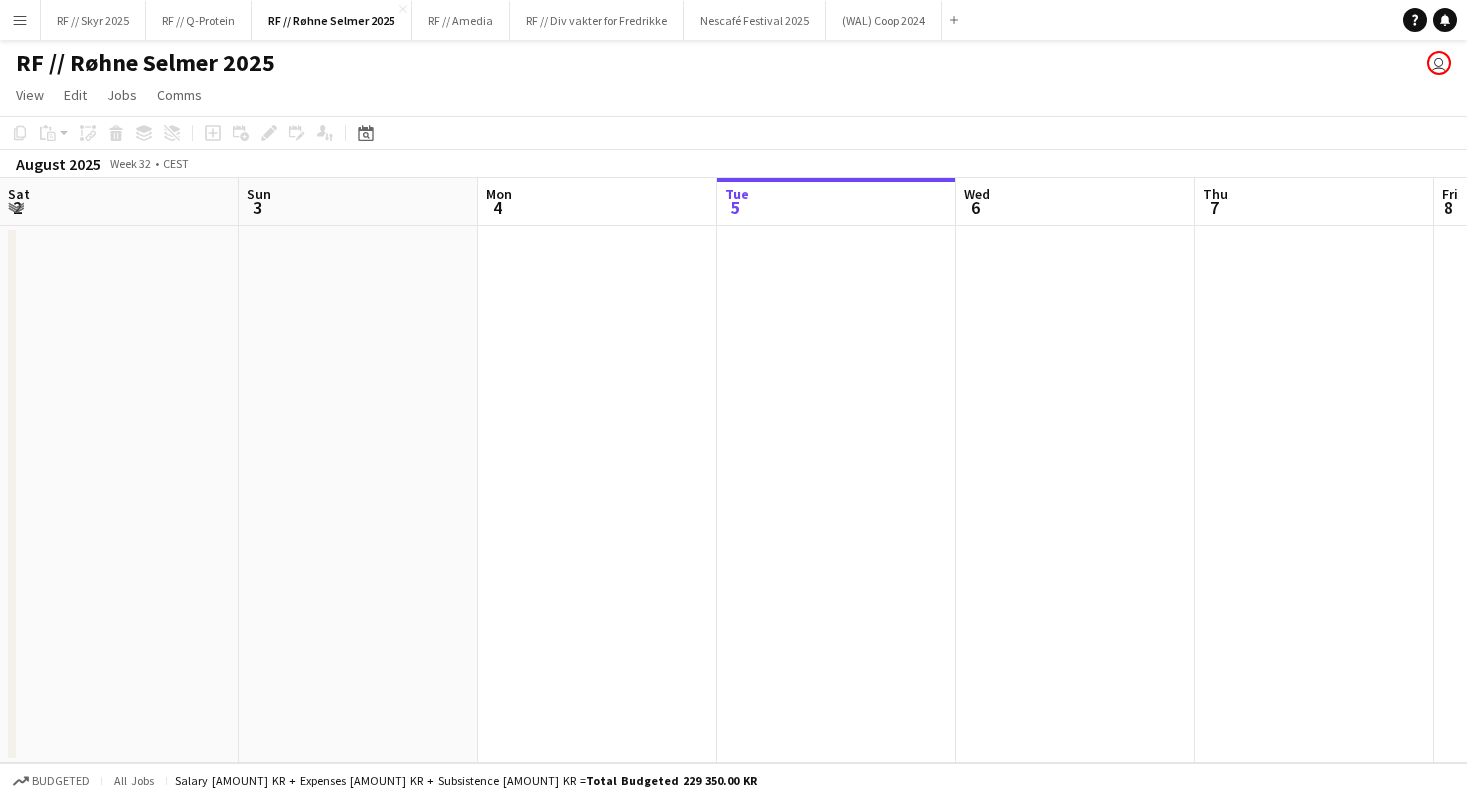 scroll, scrollTop: 0, scrollLeft: 0, axis: both 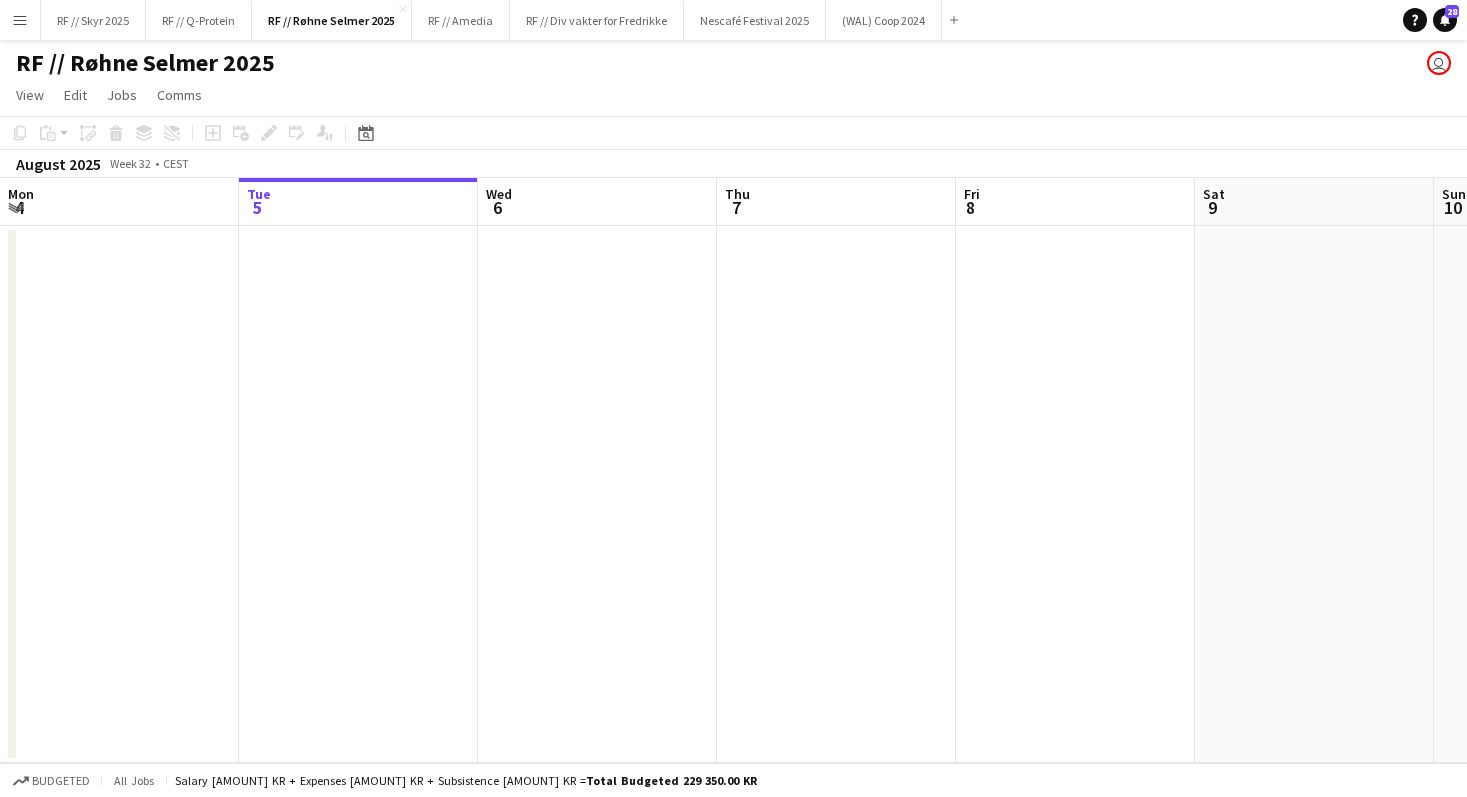click on "Menu" at bounding box center [20, 20] 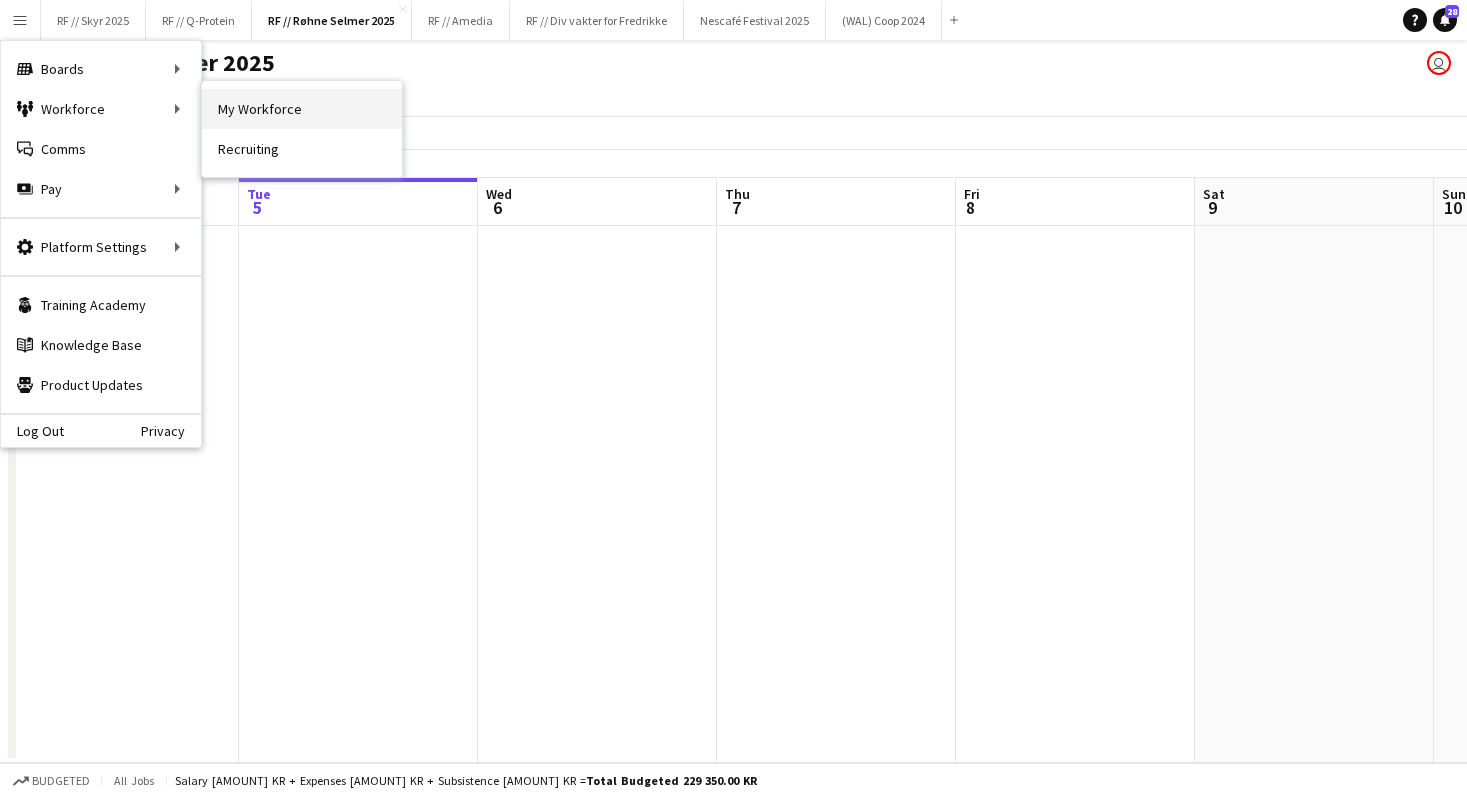 click on "My Workforce" at bounding box center [302, 109] 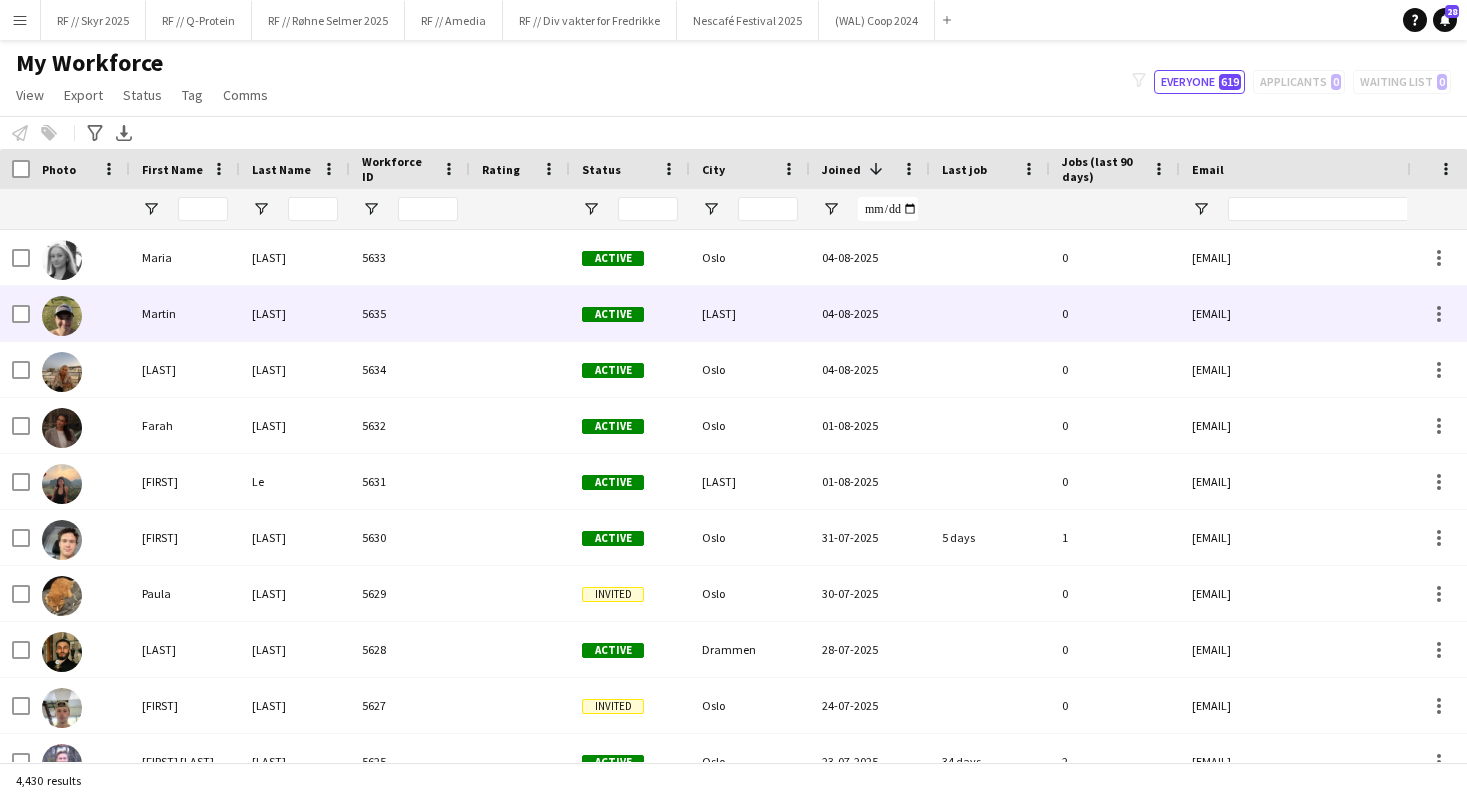 scroll, scrollTop: 0, scrollLeft: 19, axis: horizontal 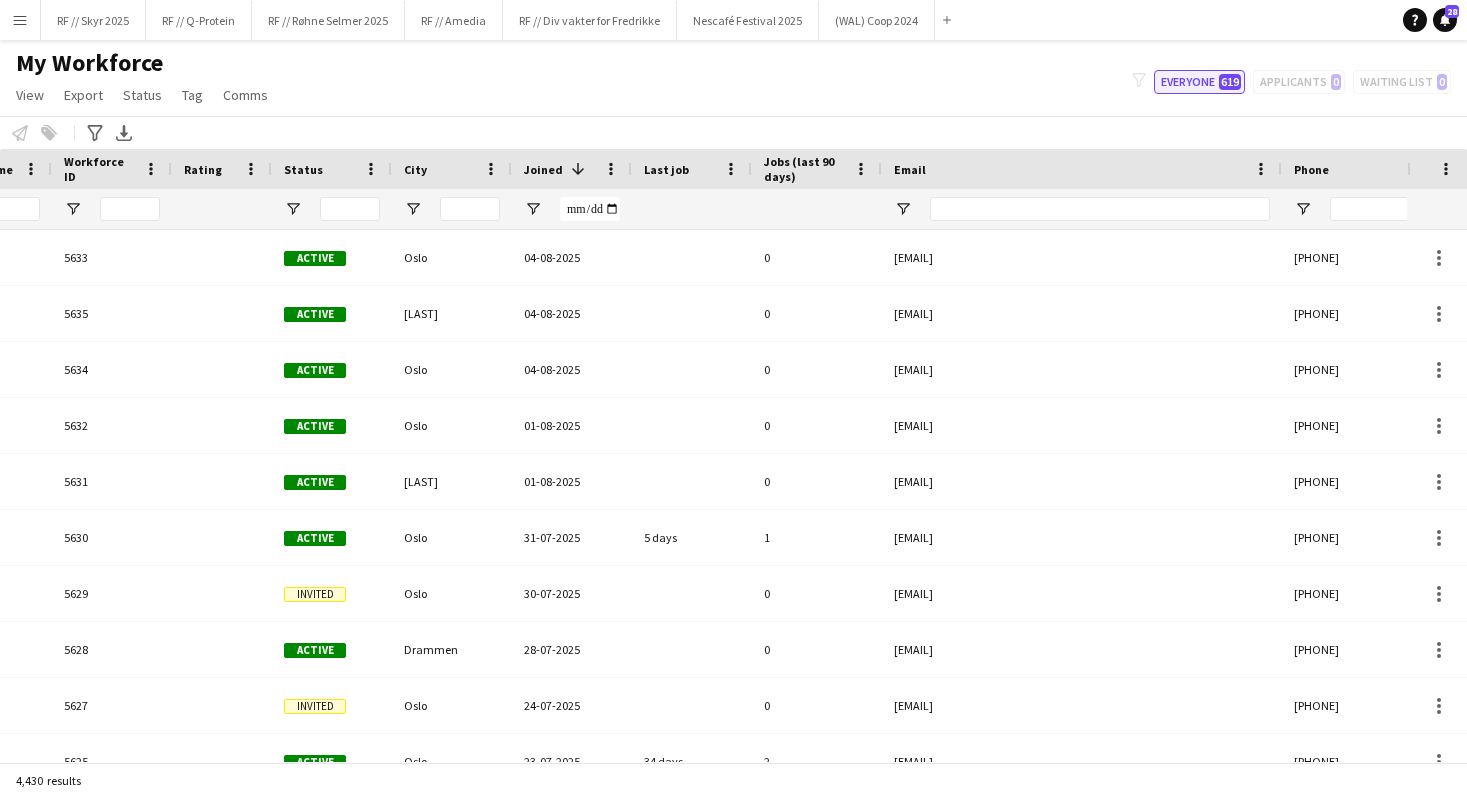 click on "619" 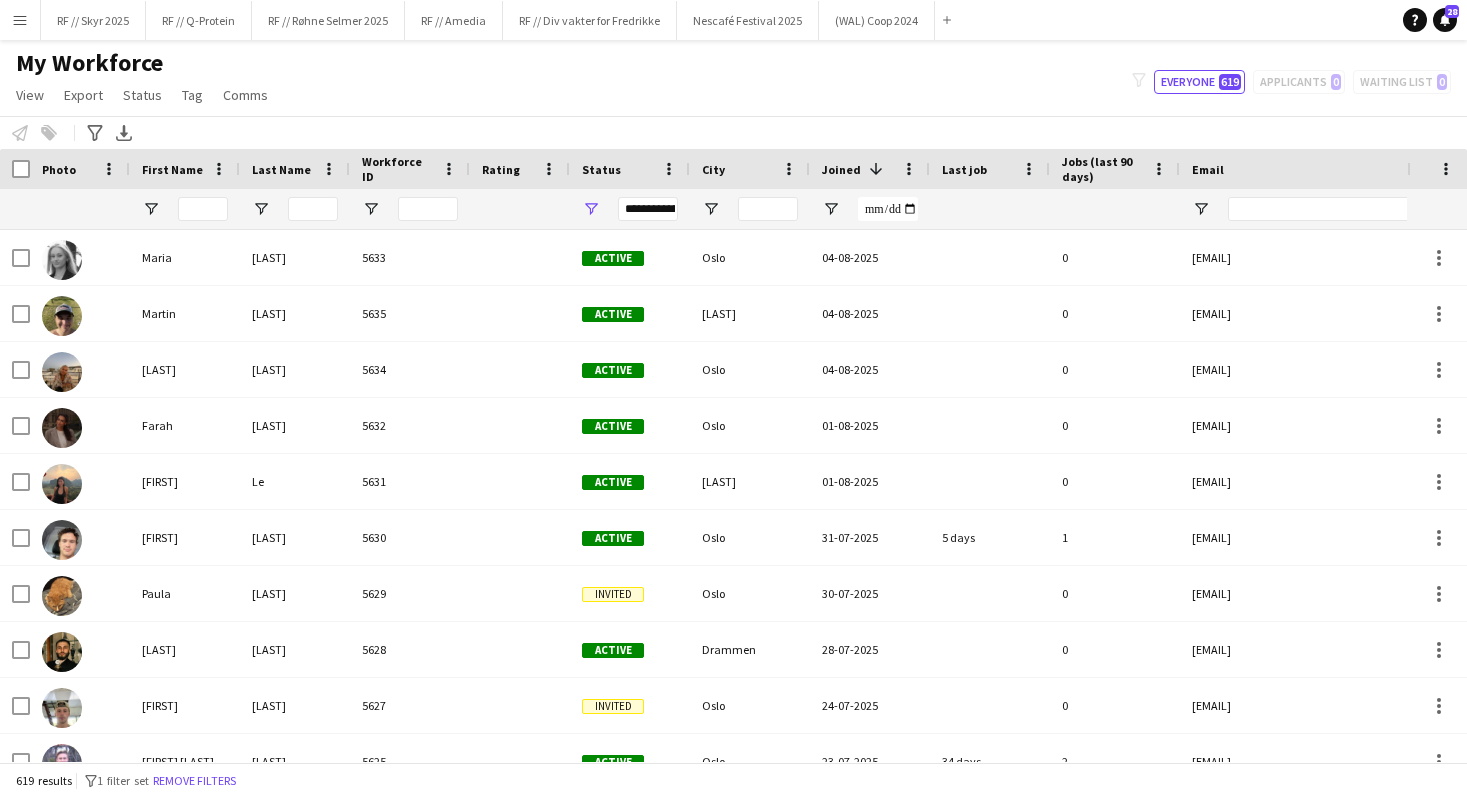 click on "**********" at bounding box center [648, 209] 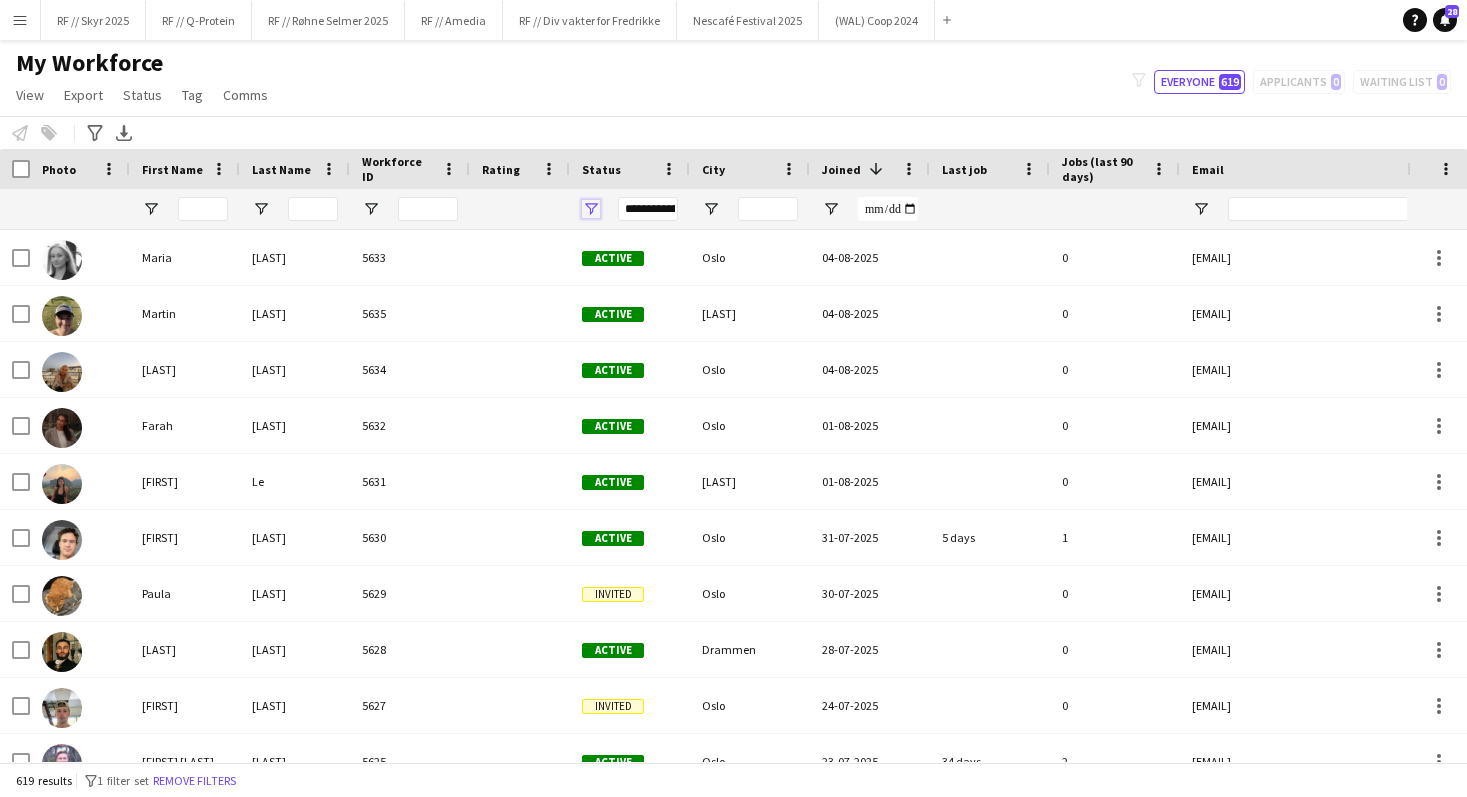 click at bounding box center (591, 209) 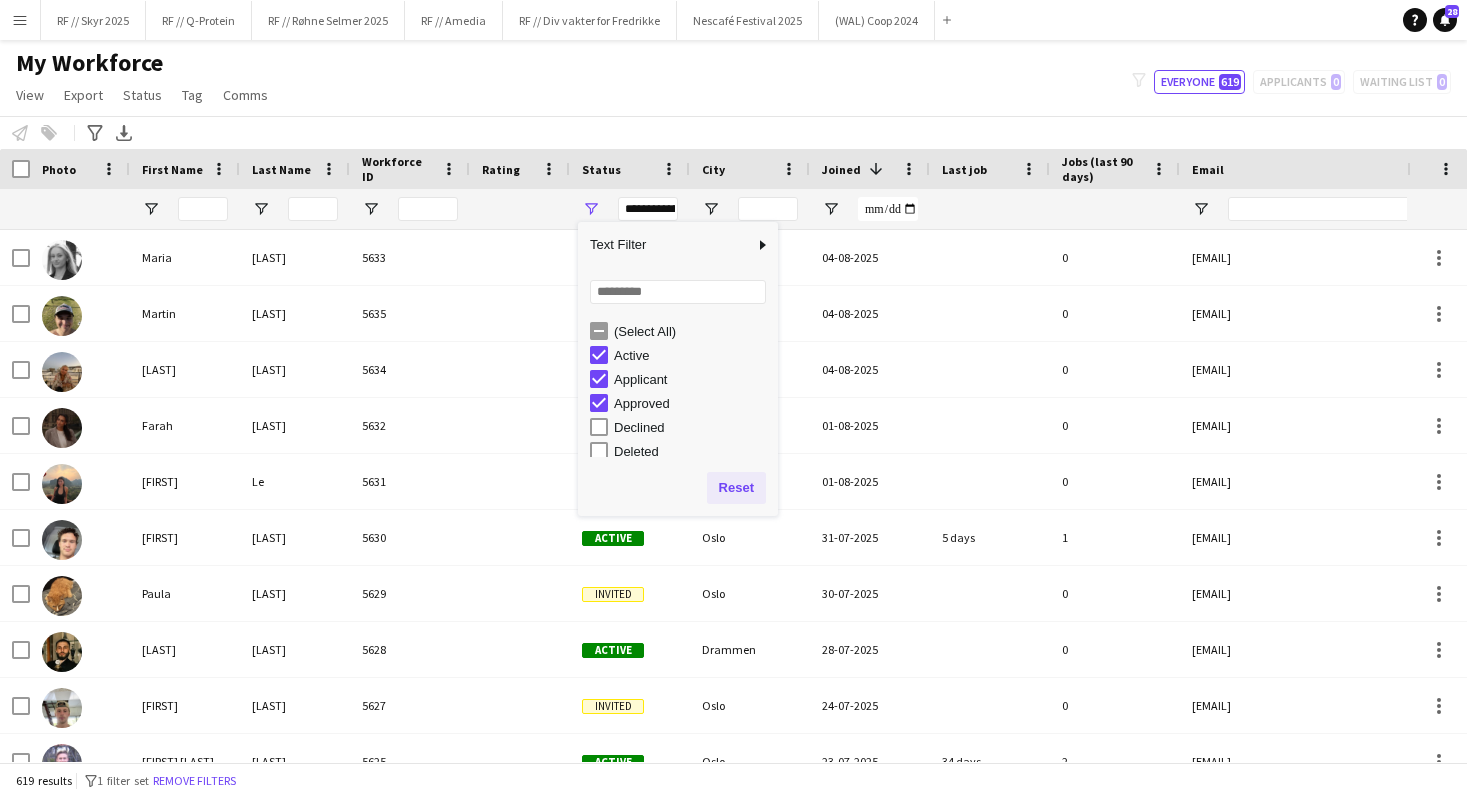 click on "Reset" at bounding box center [736, 488] 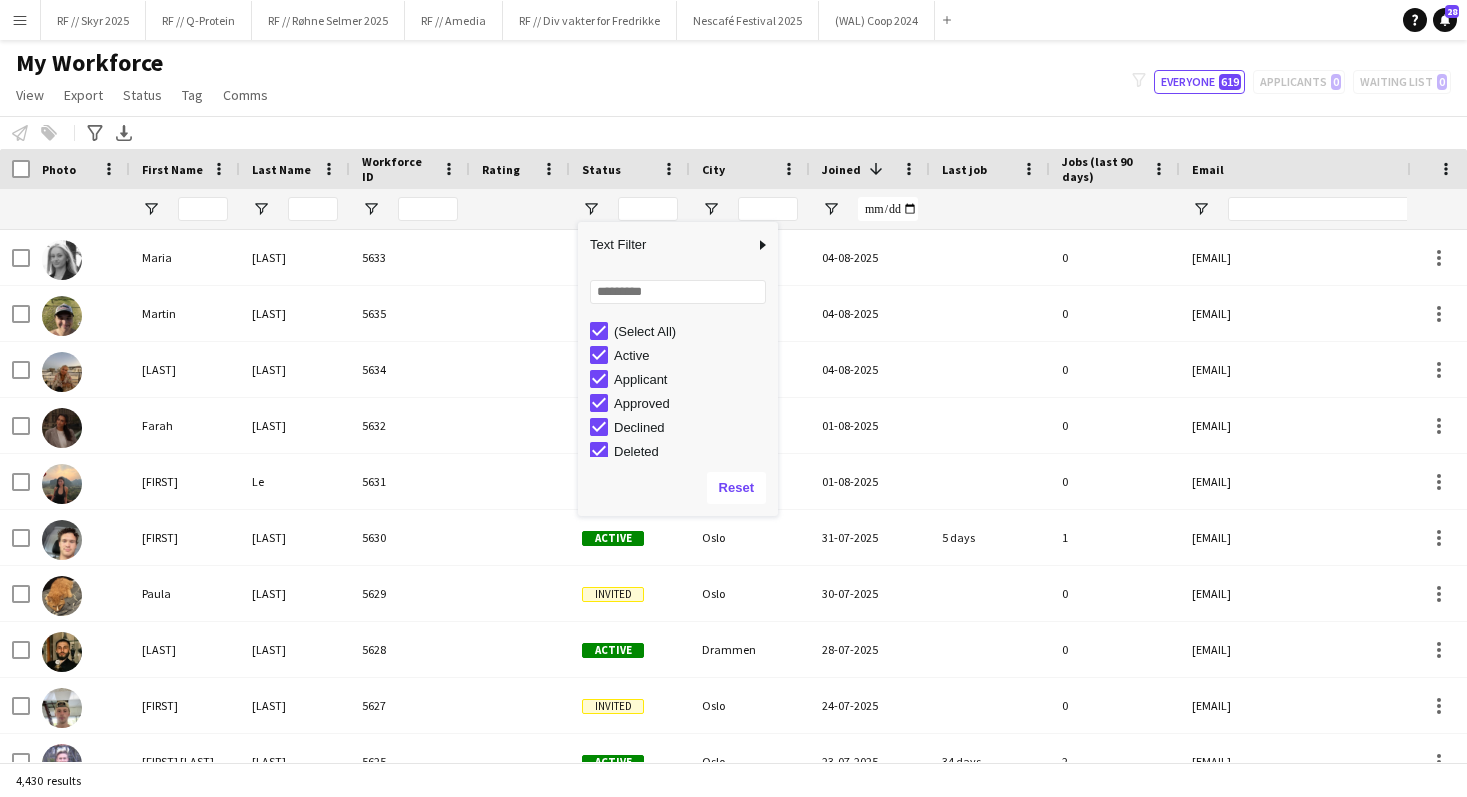 click on "Reset" at bounding box center [736, 488] 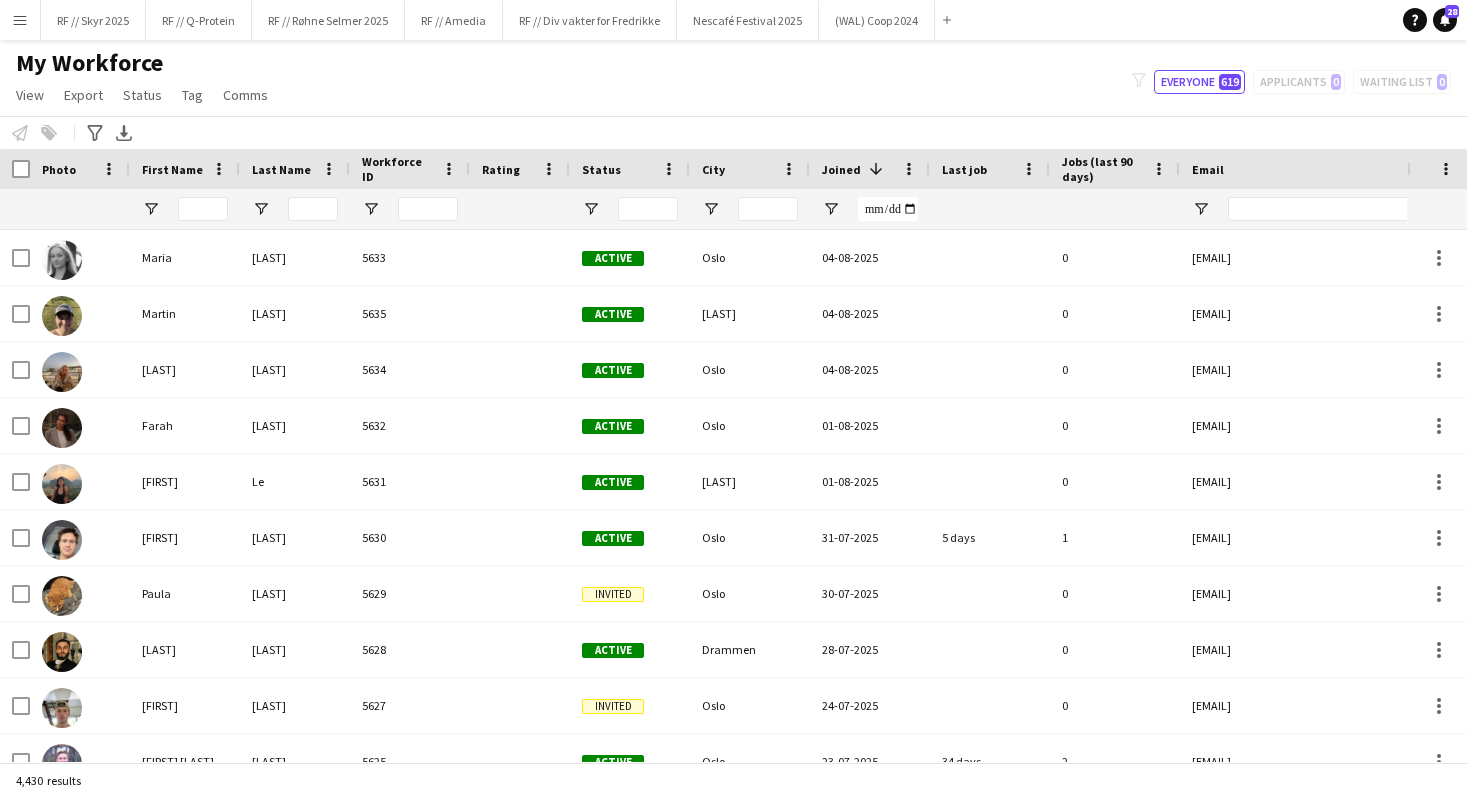 click on "[NUMBER] ([NUMBER]) [NUMBER]m[NUMBER] ([NUMBER]) Aktive ([NUMBER]) Backstage ([NUMBER]) Backstage ansvarlig ([NUMBER]) Bartender ([NUMBER]) Bartender [LAST] ([NUMBER]) BY; [CITY] ([NUMBER]) BY; [CITY] ([NUMBER]) BY; [CITY] ([NUMBER]) BY; [CITY] ([NUMBER]) BY; [CITY] ([NUMBER]) BY; [CITY] ([NUMBER]) [BRAND] ([NUMBER]) CC Vest // Pakkehjelpere ([NUMBER]) CHANEL MERCHANDISE [YEAR] ([NUMBER]) Crew leder ([NUMBER]) DEMO ([NUMBER]) DNB Konserngaver ([NUMBER]) ECD/Brooklyn ([NUMBER]) EK ([NUMBER]) Førerkort ([NUMBER]) Hengerlappen  ([NUMBER]) IKKE STUDENTER ([NUMBER]) JCP Studio Crew ([NUMBER]) Klipper ([NUMBER]) Kunderservice ([NUMBER]) Nye aug [YEAR] [CITY] ([NUMBER]) Nye Capt [CITY] [MONTH] [YEAR] ([NUMBER]) OBOS ([NUMBER]) [CITY] ([NUMBER]) Outbording [NUMBER] ([NUMBER]) retail factory ([NUMBER]) RF Merch ([NUMBER]) Rigge ansvarlig ([NUMBER]) Ringnes ([NUMBER]) Russ - EK ([NUMBER]) RUTER ([NUMBER]) Somersby ([NUMBER]) Teknisk ([NUMBER]) test [FIRST] ([NUMBER]) Truck lappen og lager ([NUMBER]) Tuborg ([NUMBER]) WAL ([NUMBER])  Add to tag  [NUMBER] ([NUMBER]) [NUMBER]m[NUMBER] ([NUMBER]) Aktive ([NUMBER]) Backstage ([NUMBER]) Backstage ansvarlig ([NUMBER])" 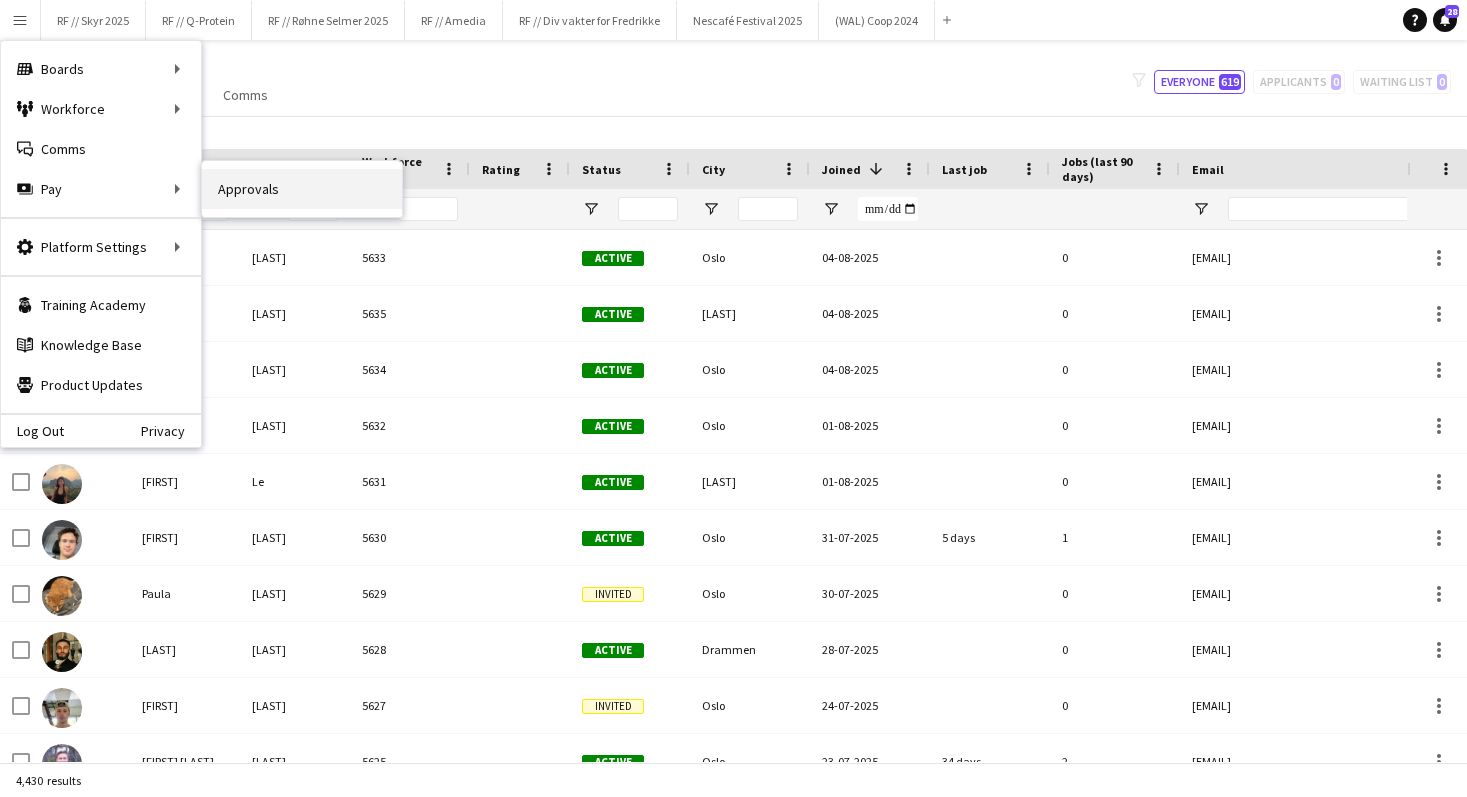 click on "Approvals" at bounding box center (302, 189) 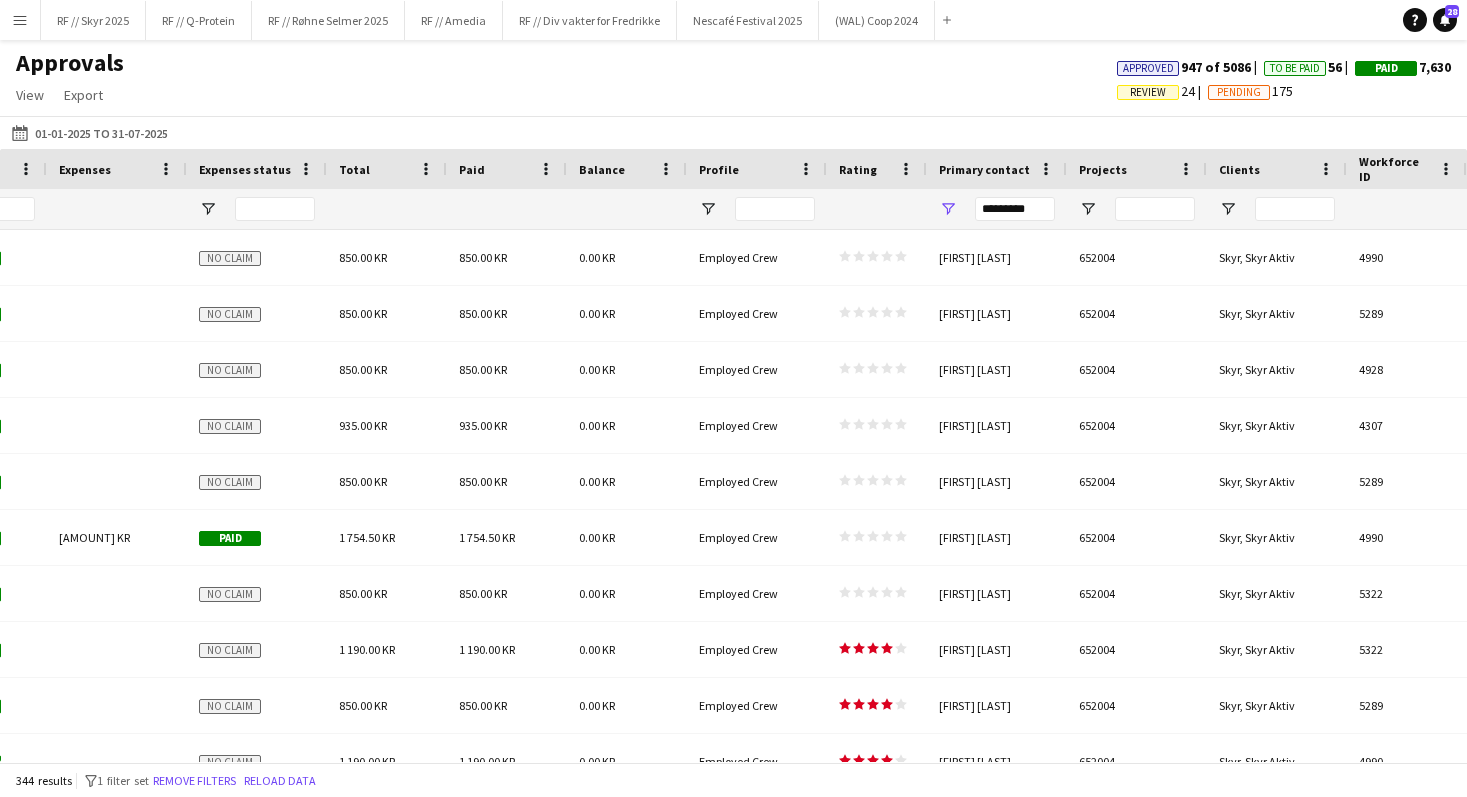 click on "Projects" at bounding box center [1103, 169] 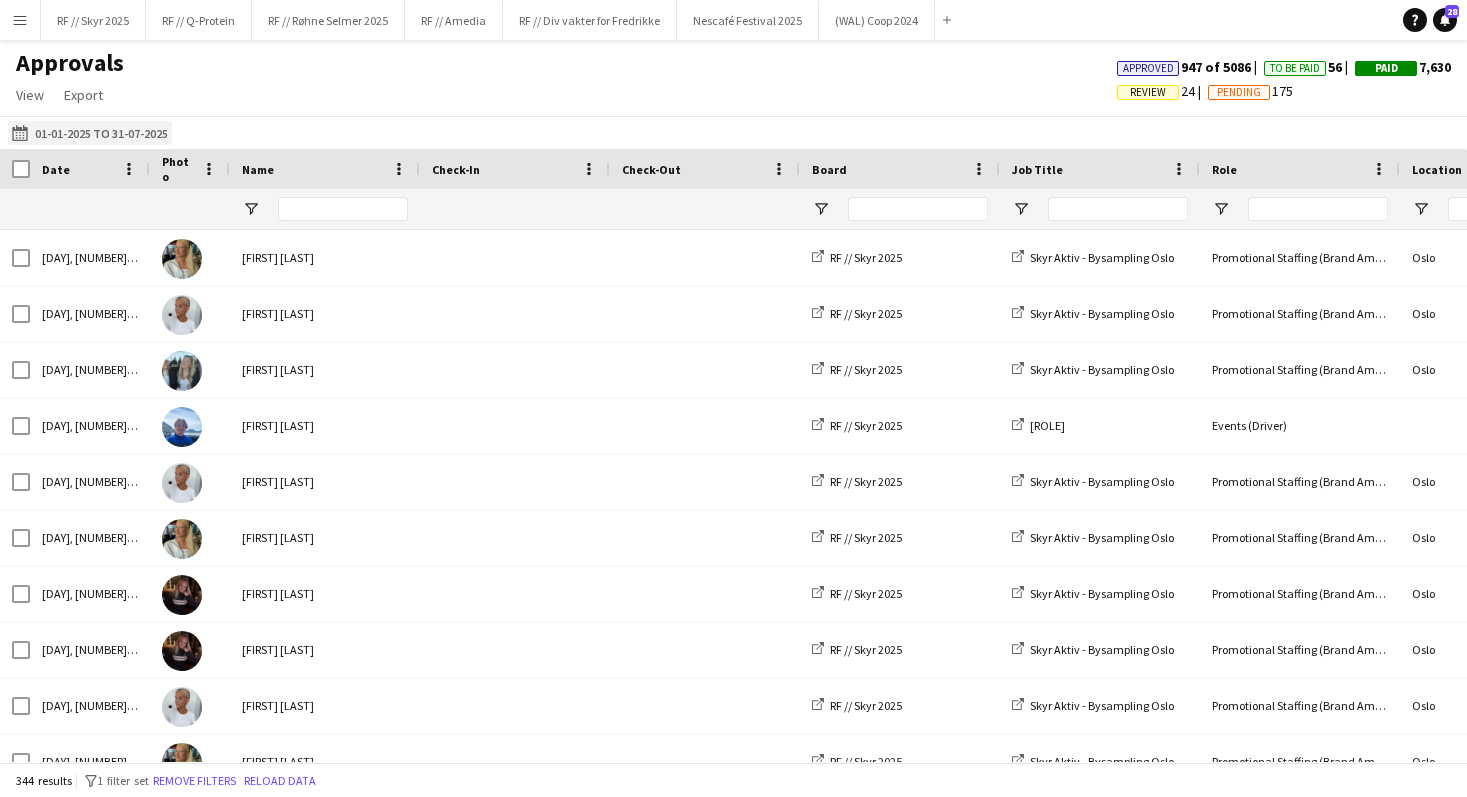 click on "[DATE] to [DATE]
[DATE] to [DATE]" 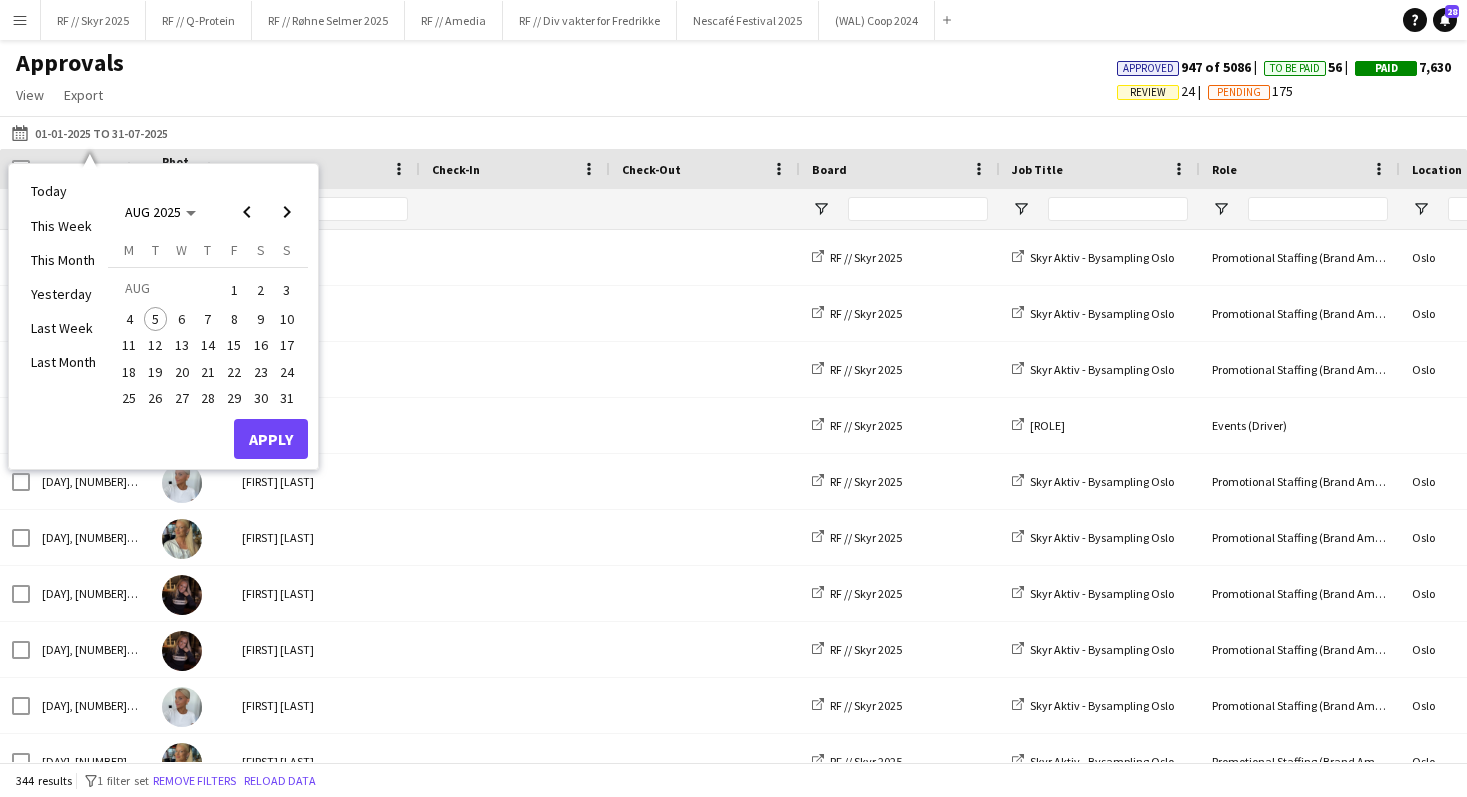 click on "5" at bounding box center (156, 319) 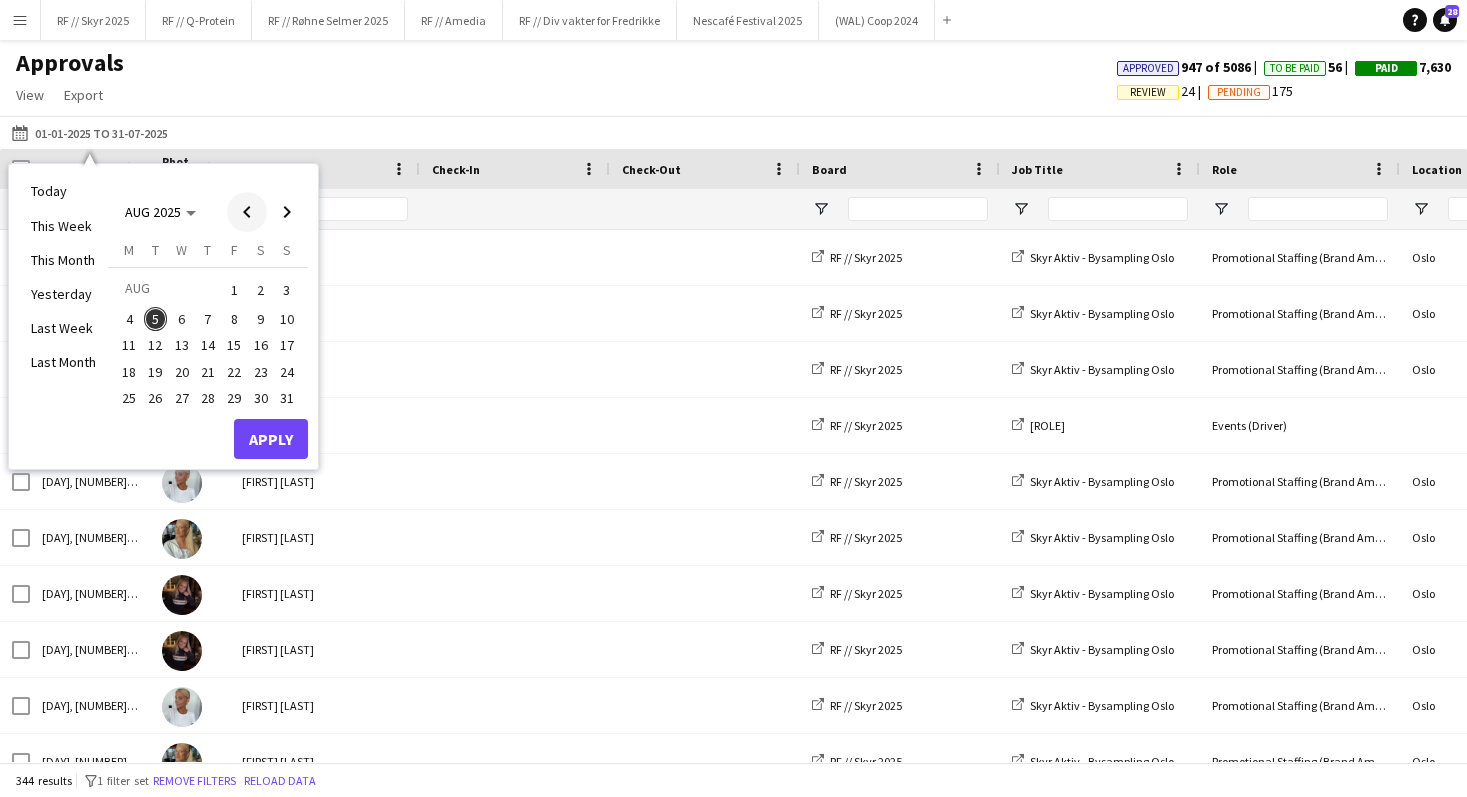 click at bounding box center [247, 212] 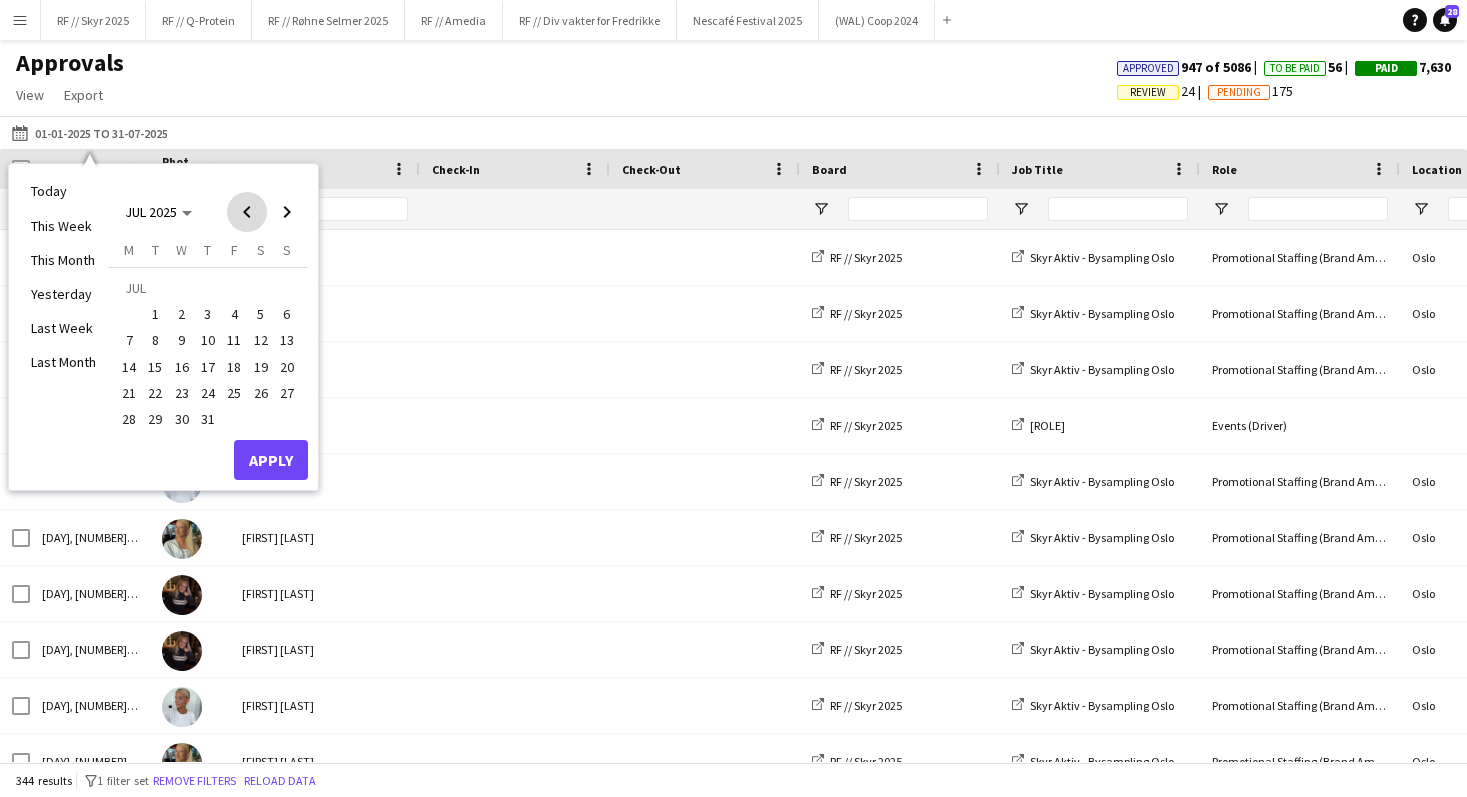 click at bounding box center (247, 212) 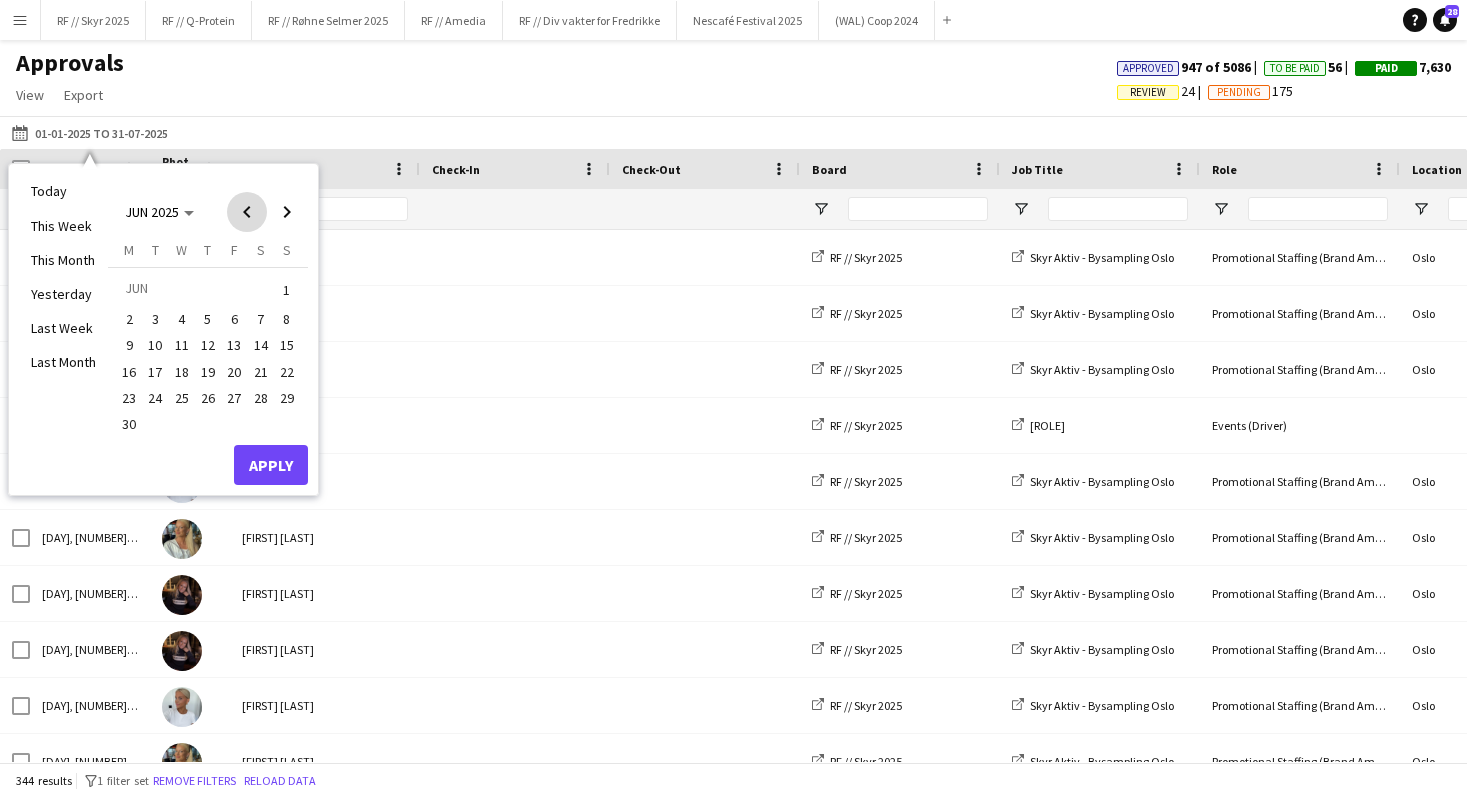 click at bounding box center [247, 212] 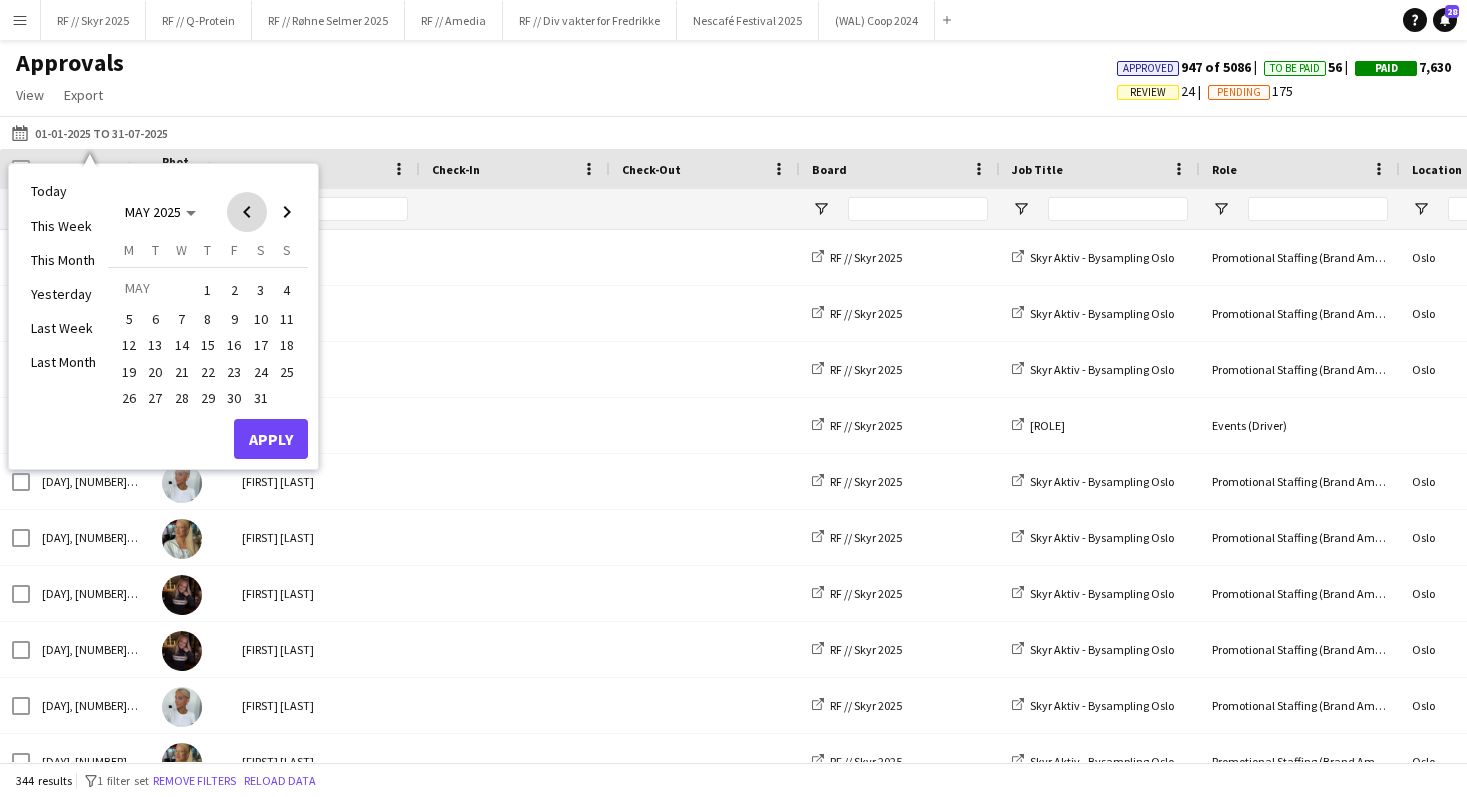 click at bounding box center [247, 212] 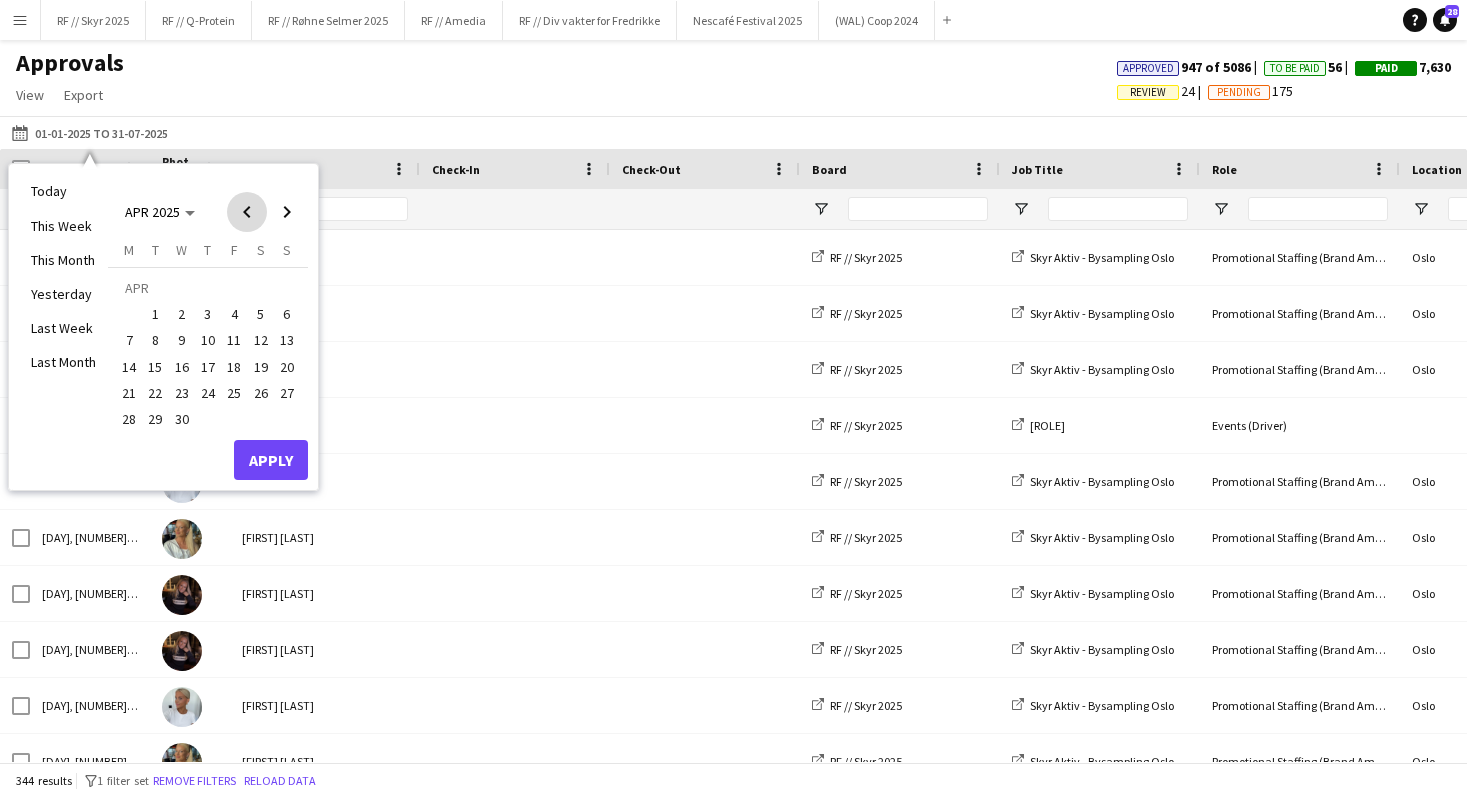 click at bounding box center (247, 212) 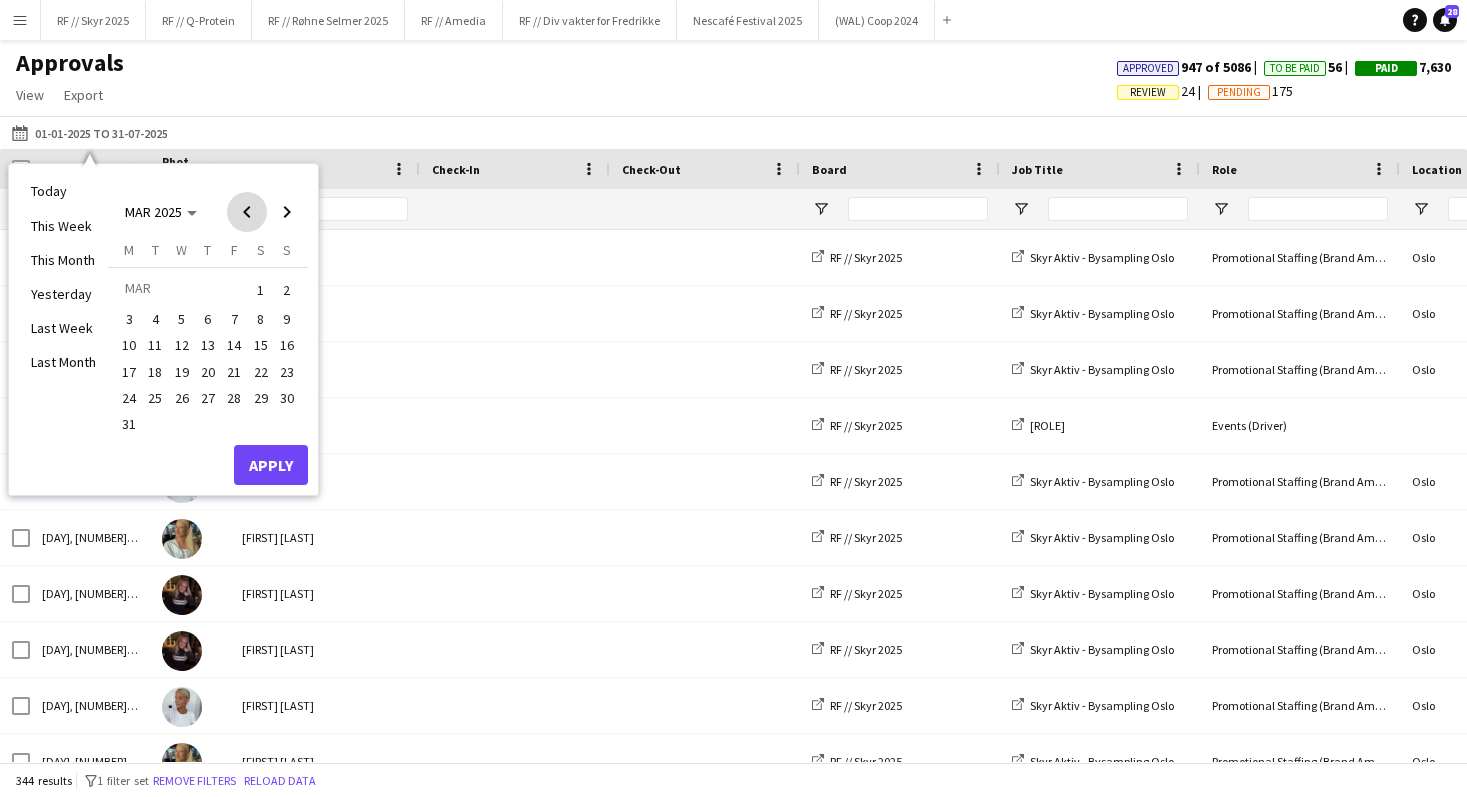click at bounding box center [247, 212] 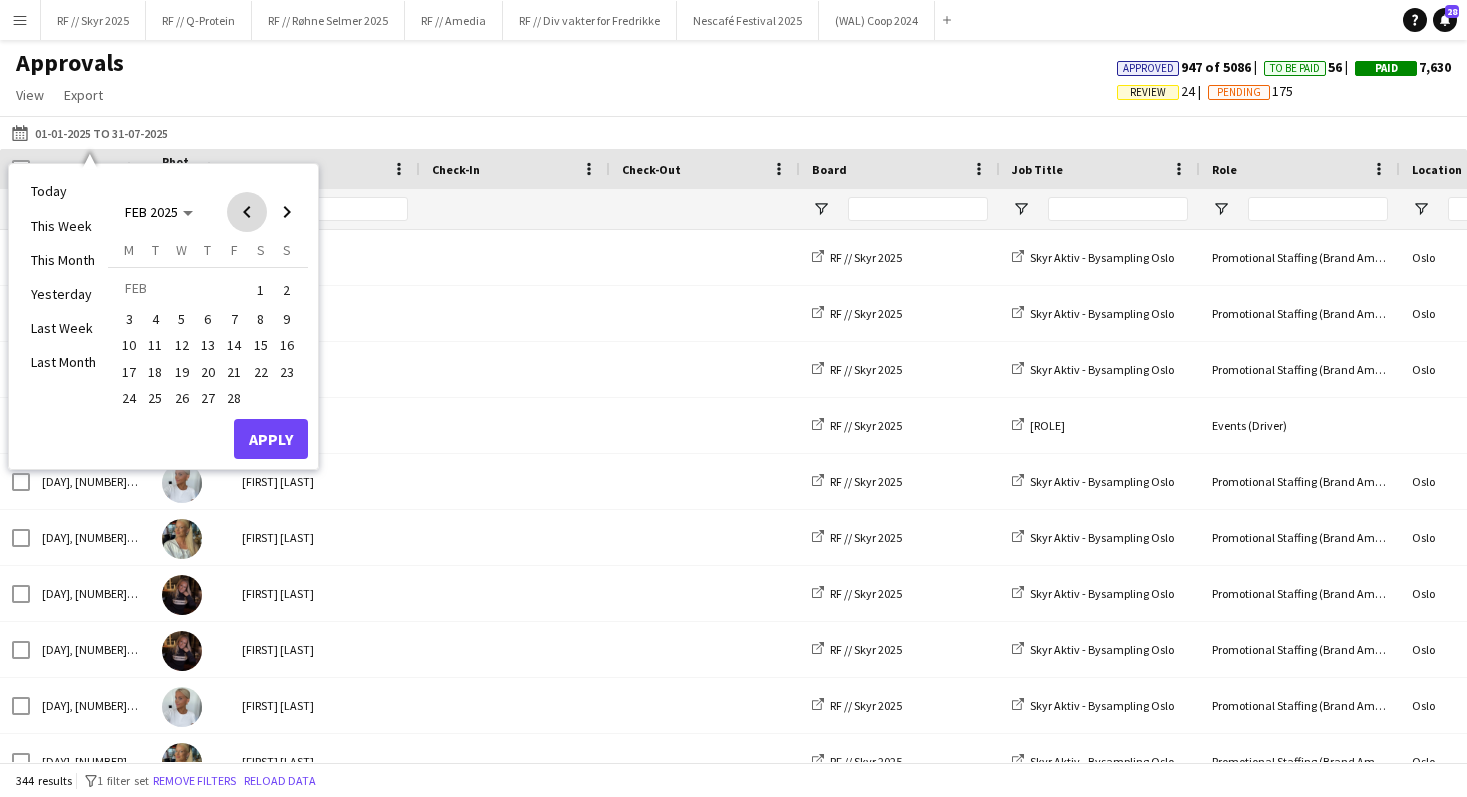 click at bounding box center (247, 212) 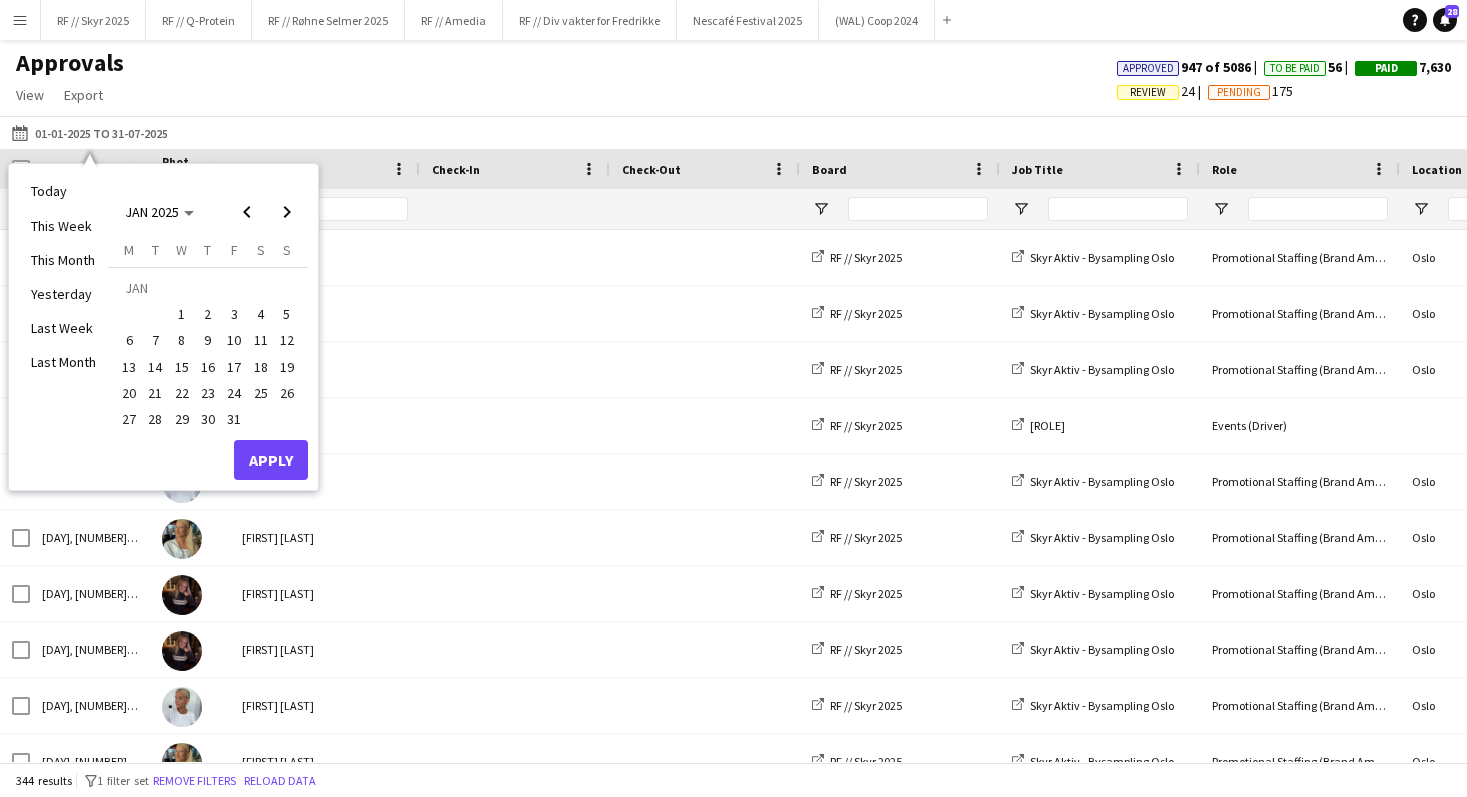 click on "1" at bounding box center (182, 314) 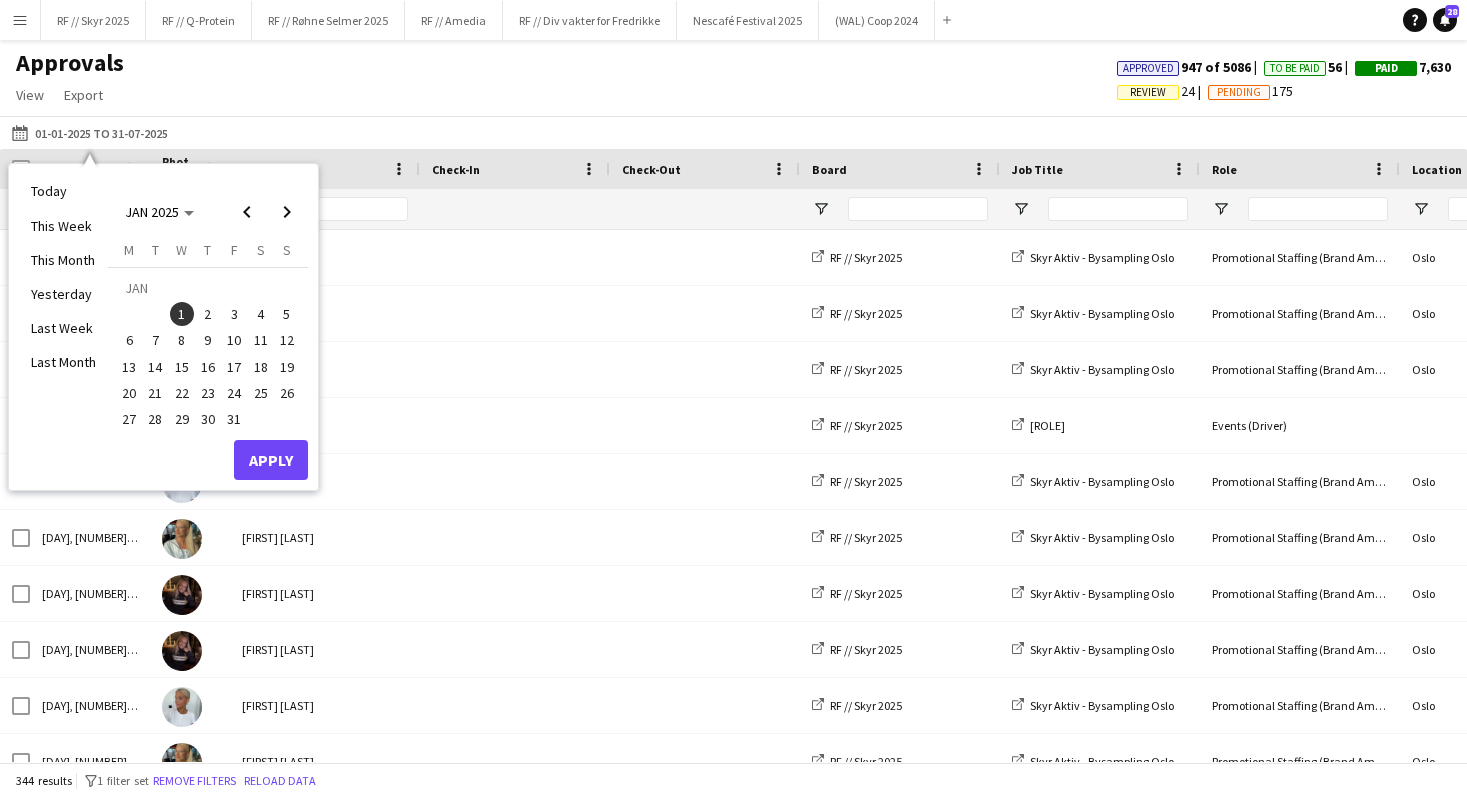 click on "1" at bounding box center [182, 314] 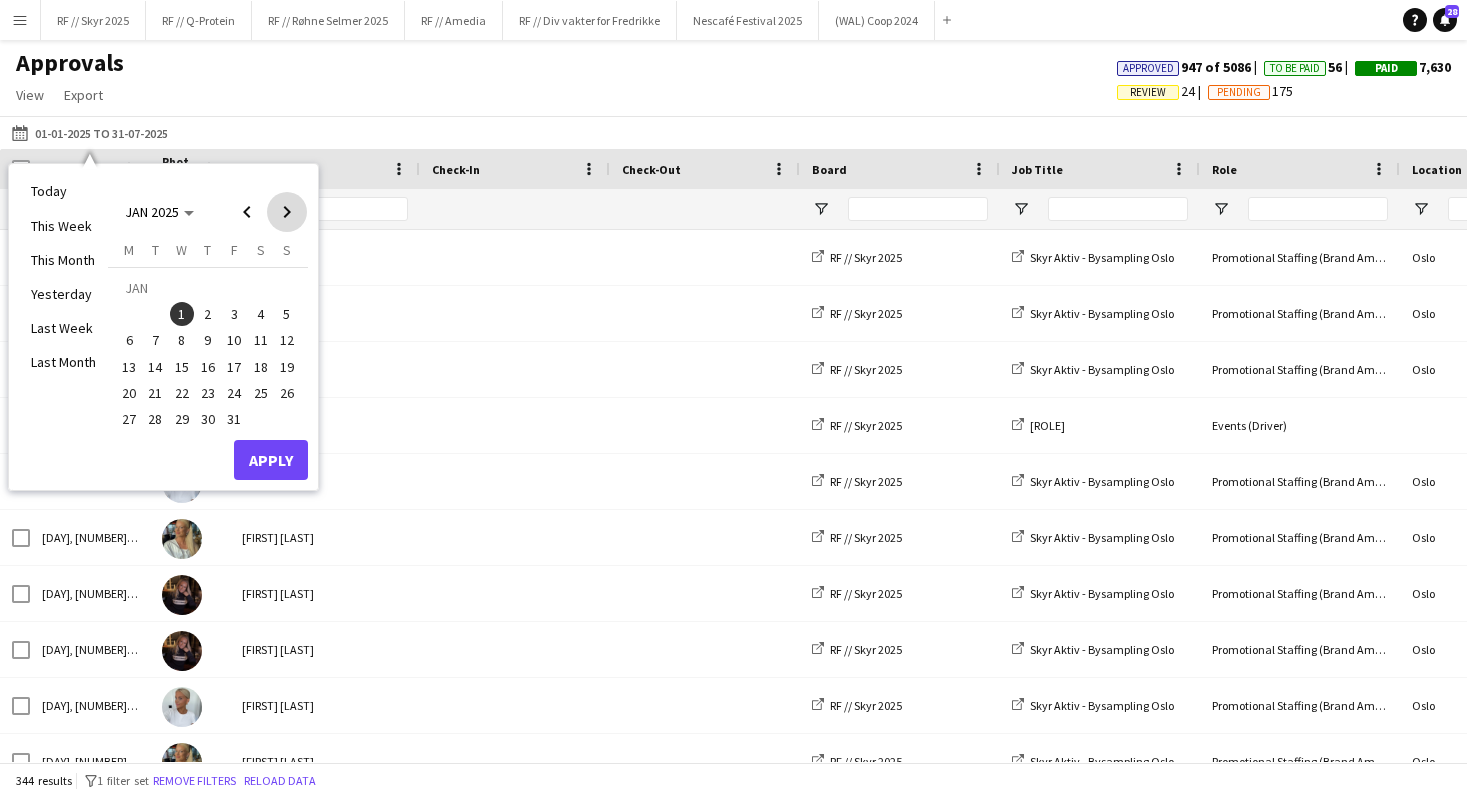 click at bounding box center (287, 212) 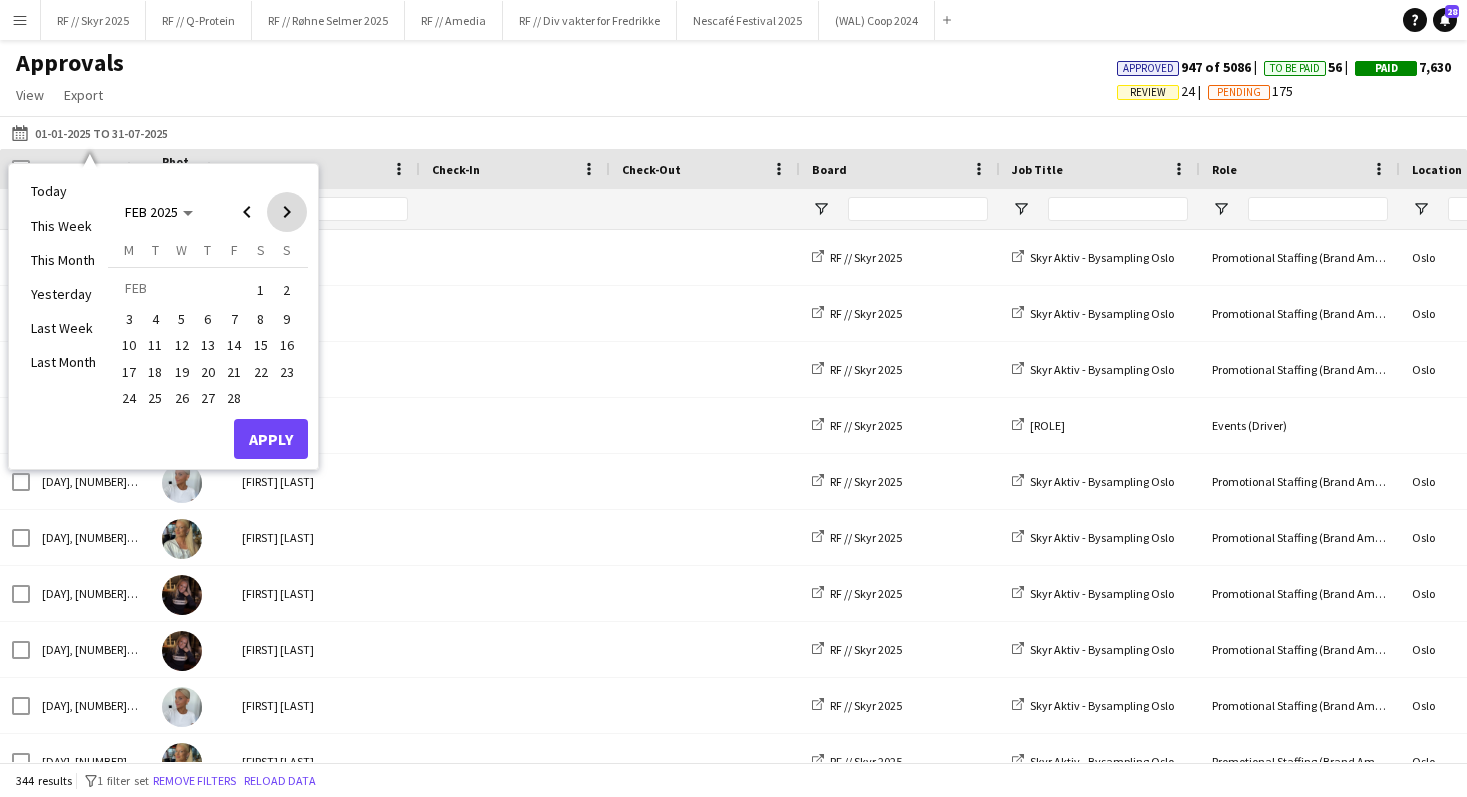 click at bounding box center (287, 212) 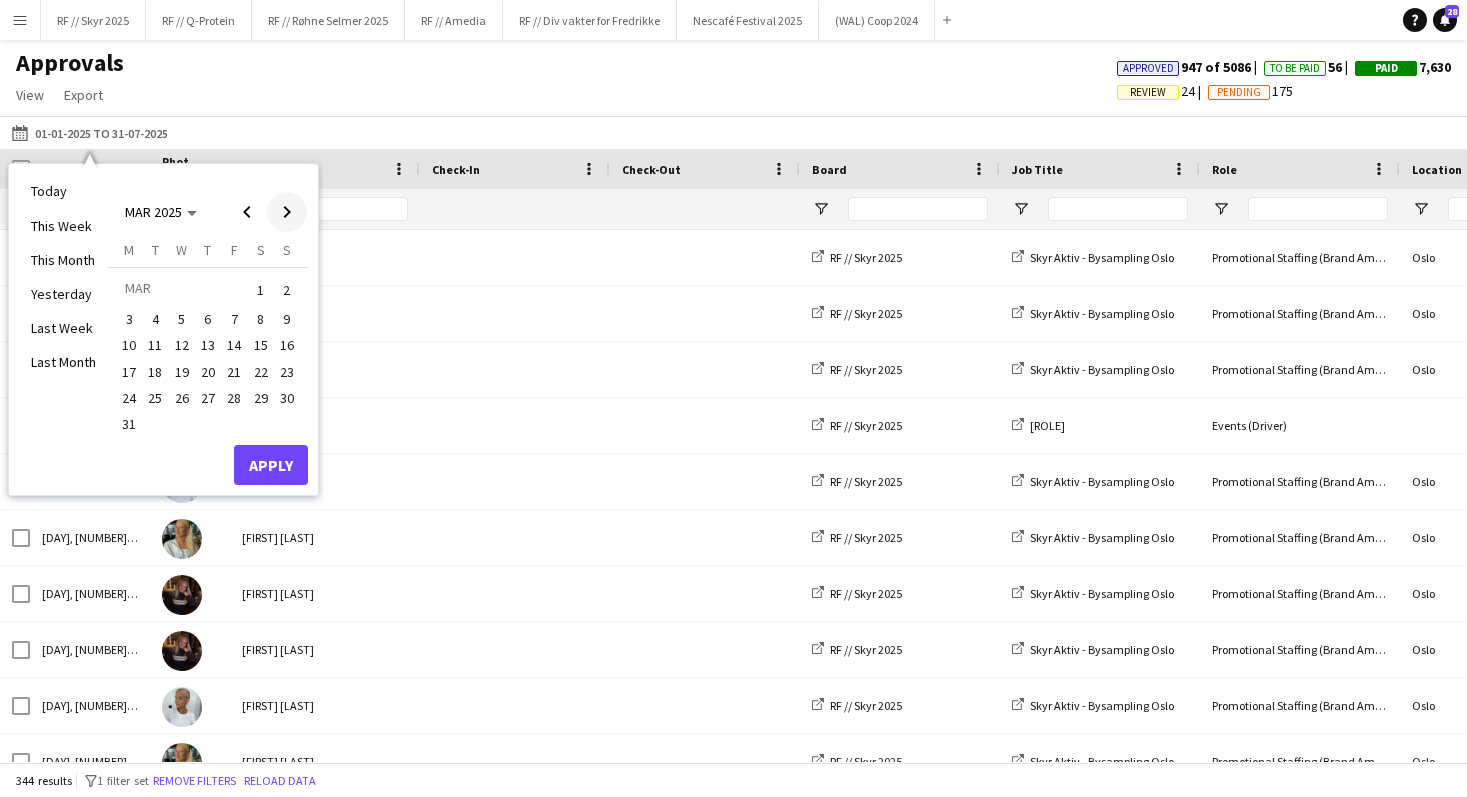 click at bounding box center (287, 212) 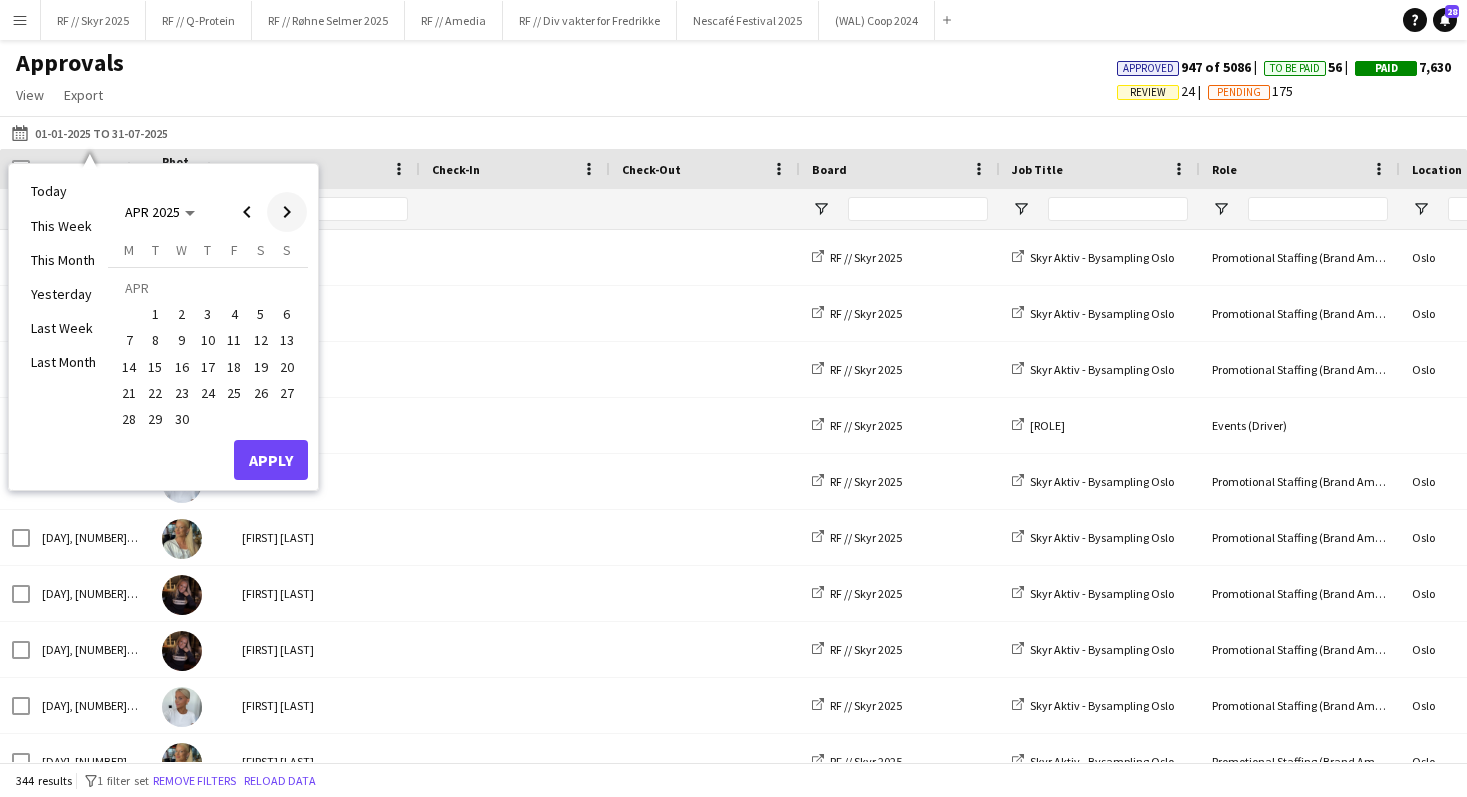 click at bounding box center [287, 212] 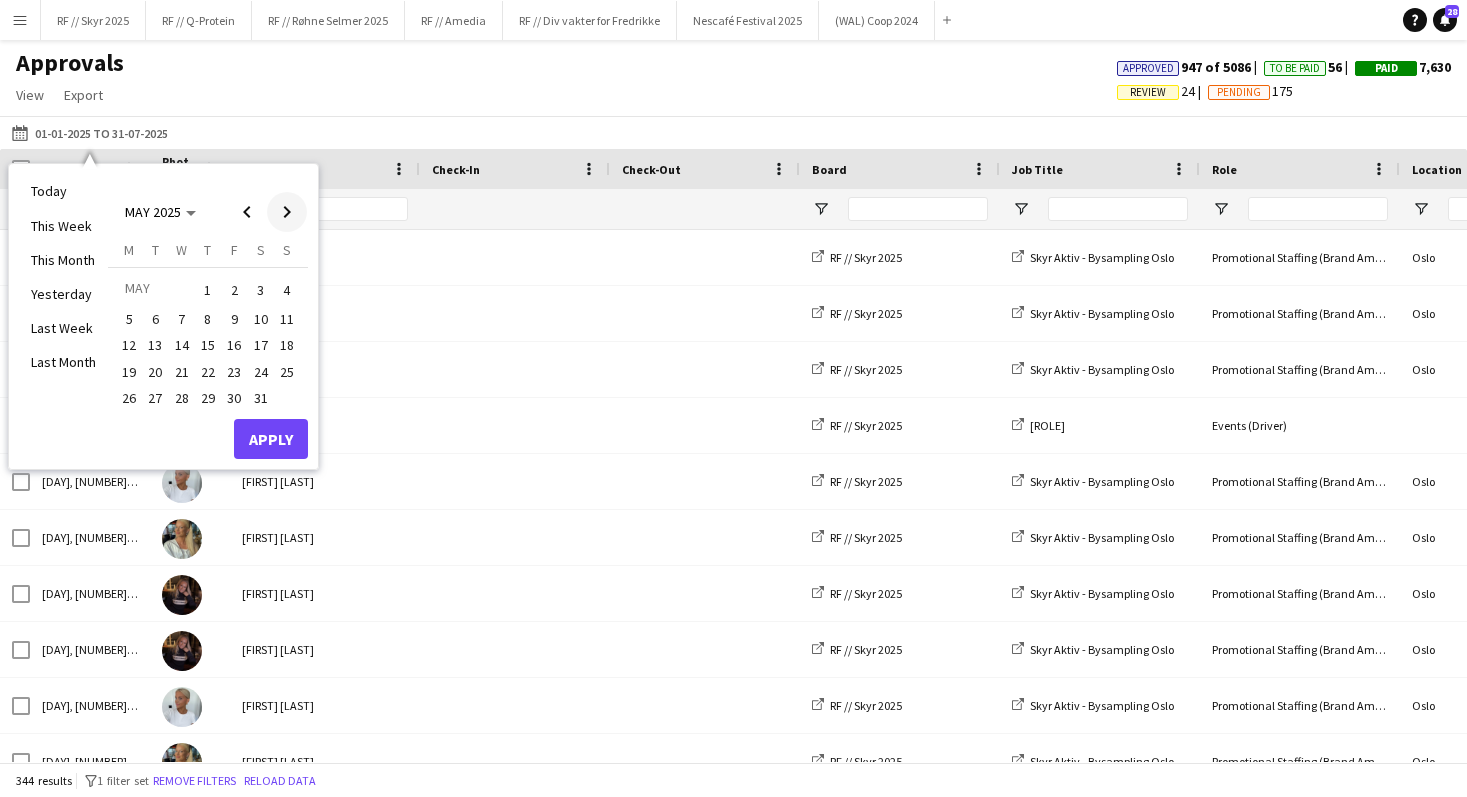 click at bounding box center [287, 212] 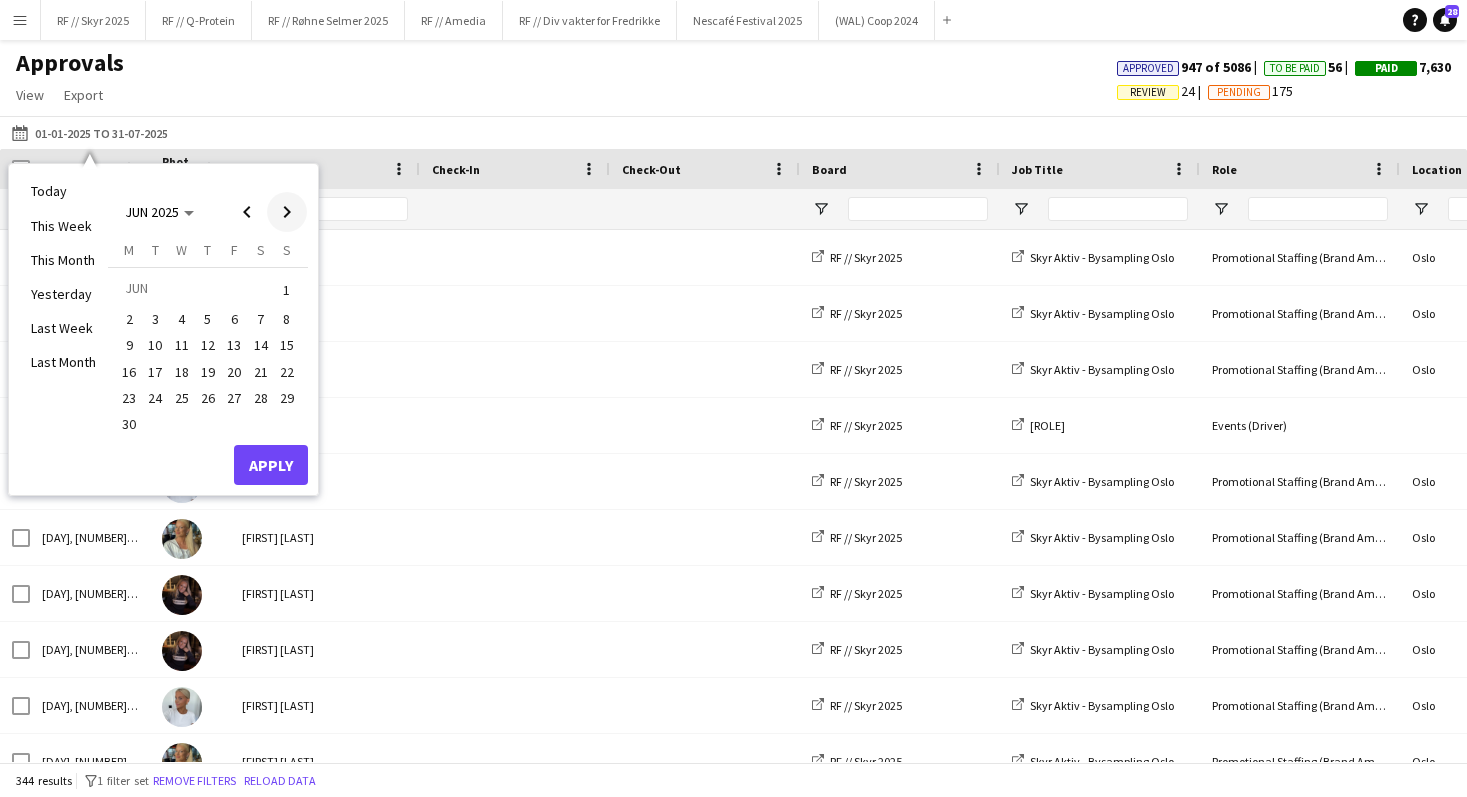 click at bounding box center (287, 212) 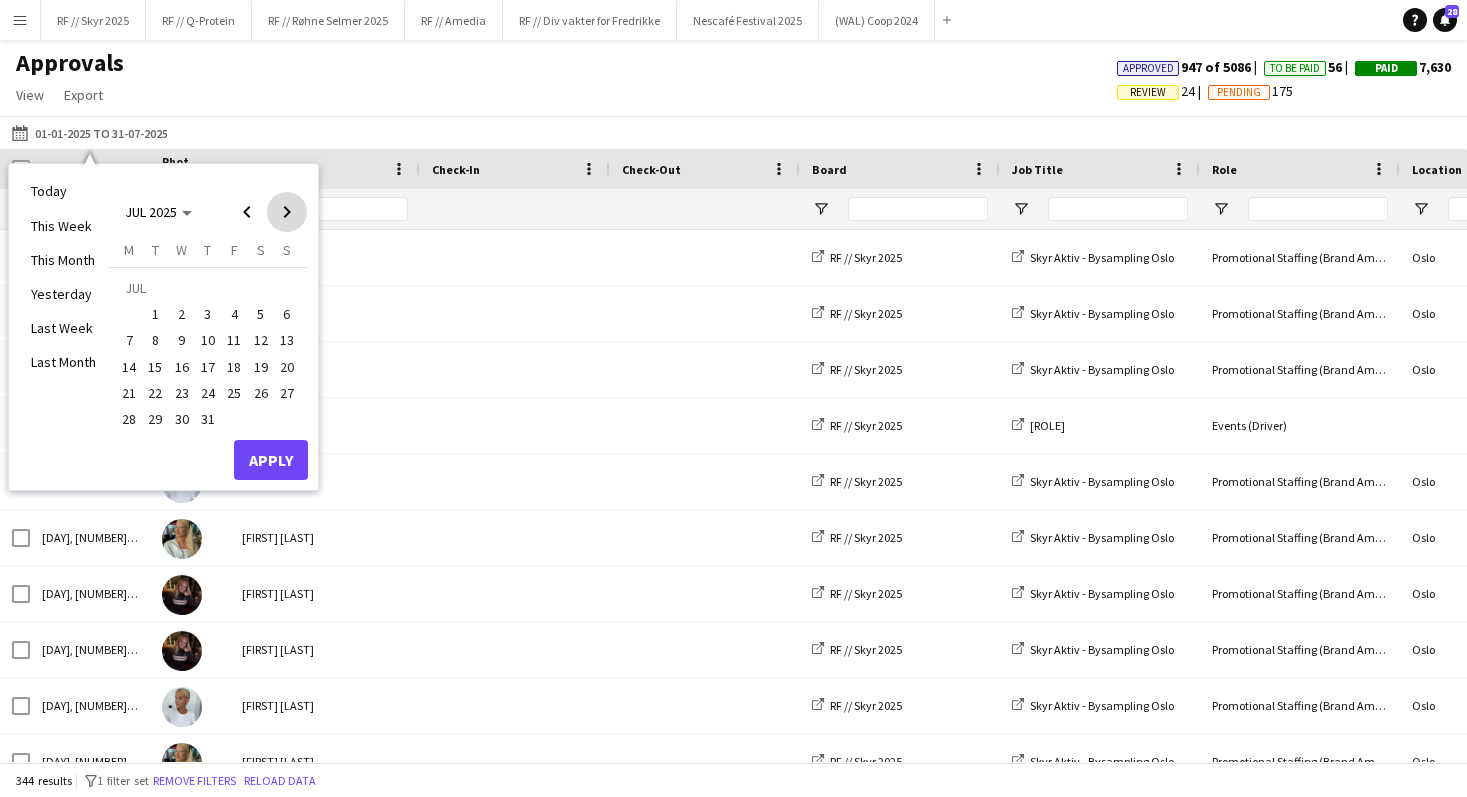 click at bounding box center [287, 212] 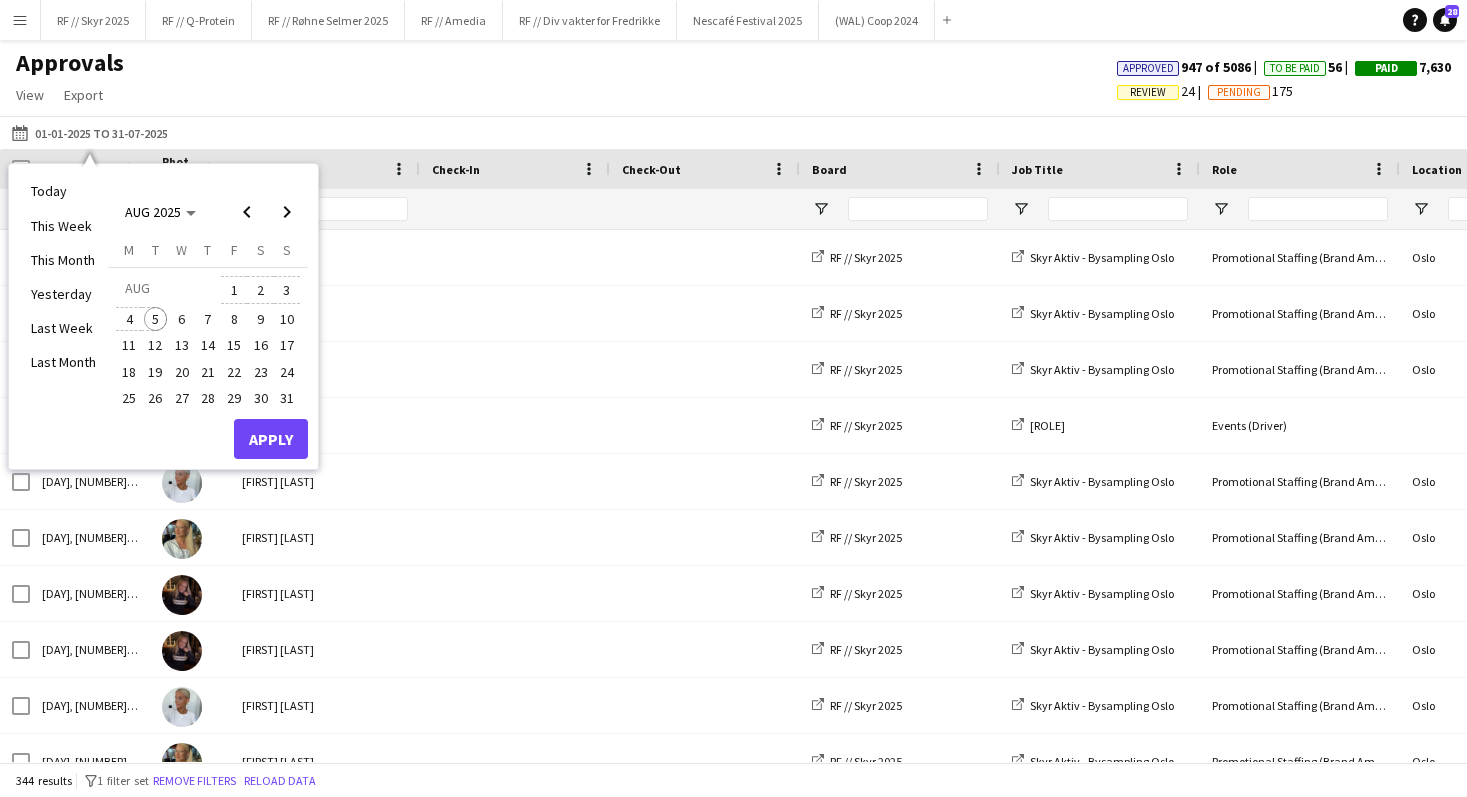 click on "5" at bounding box center [156, 319] 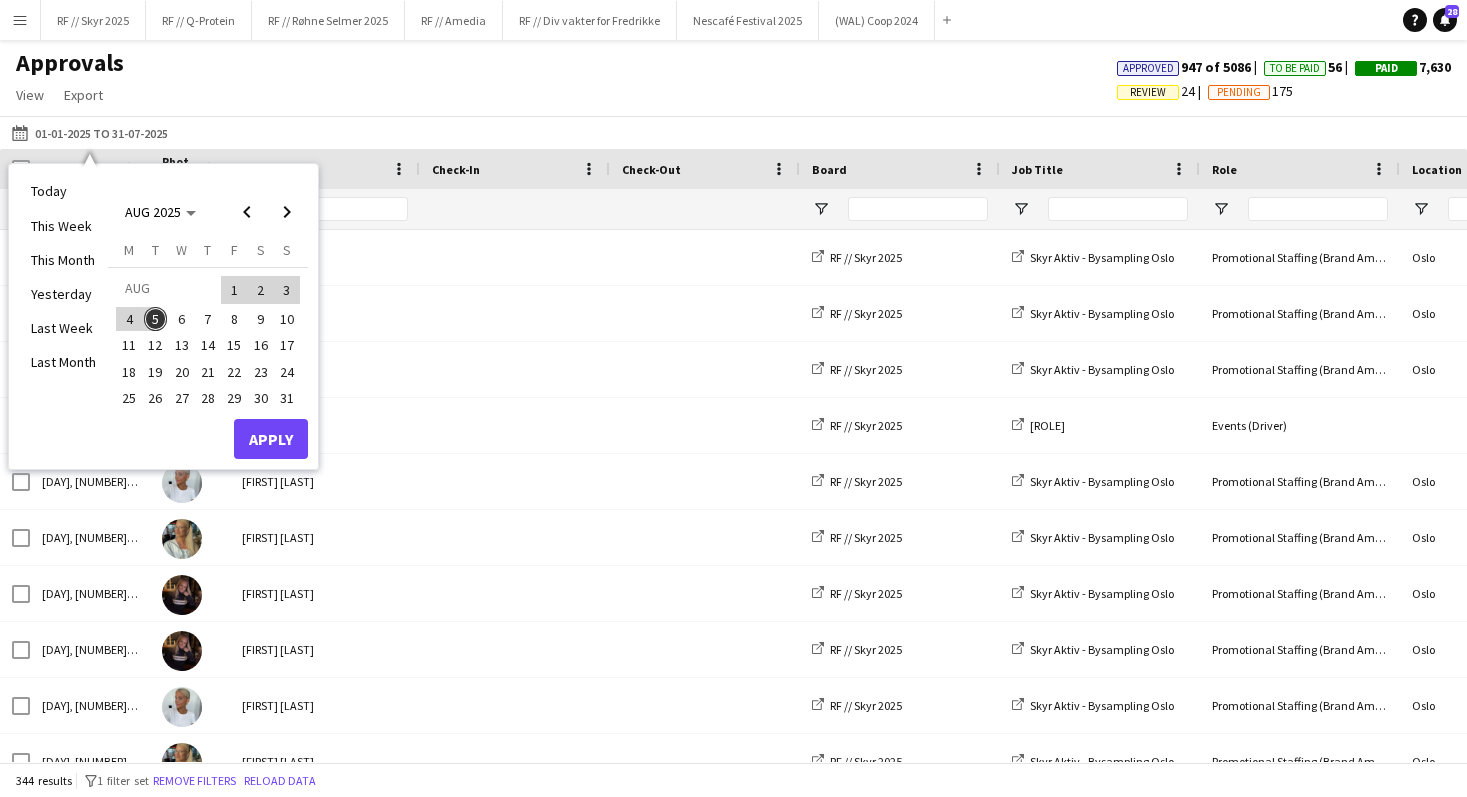click on "Apply" at bounding box center (271, 439) 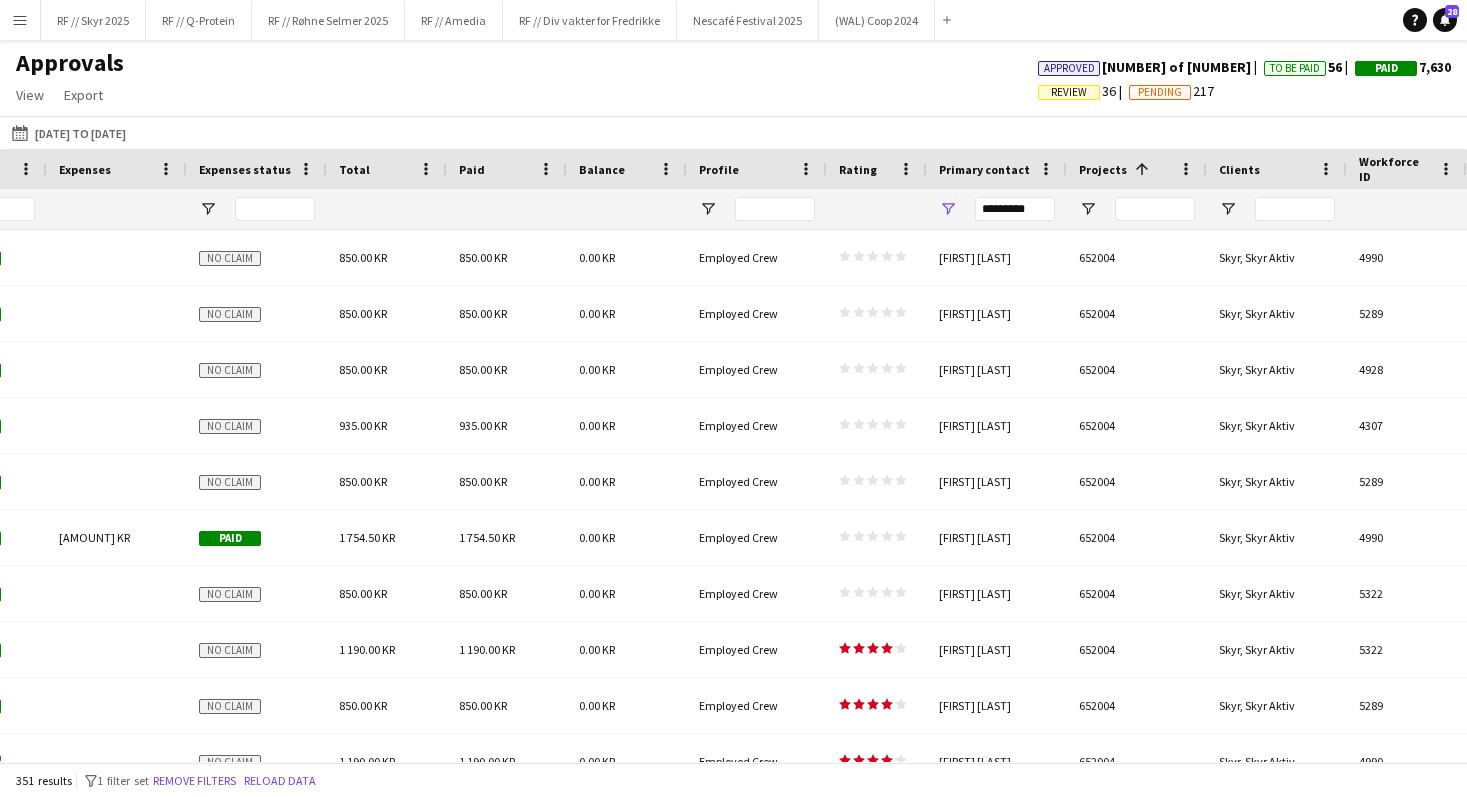 click on "Projects" at bounding box center (1103, 169) 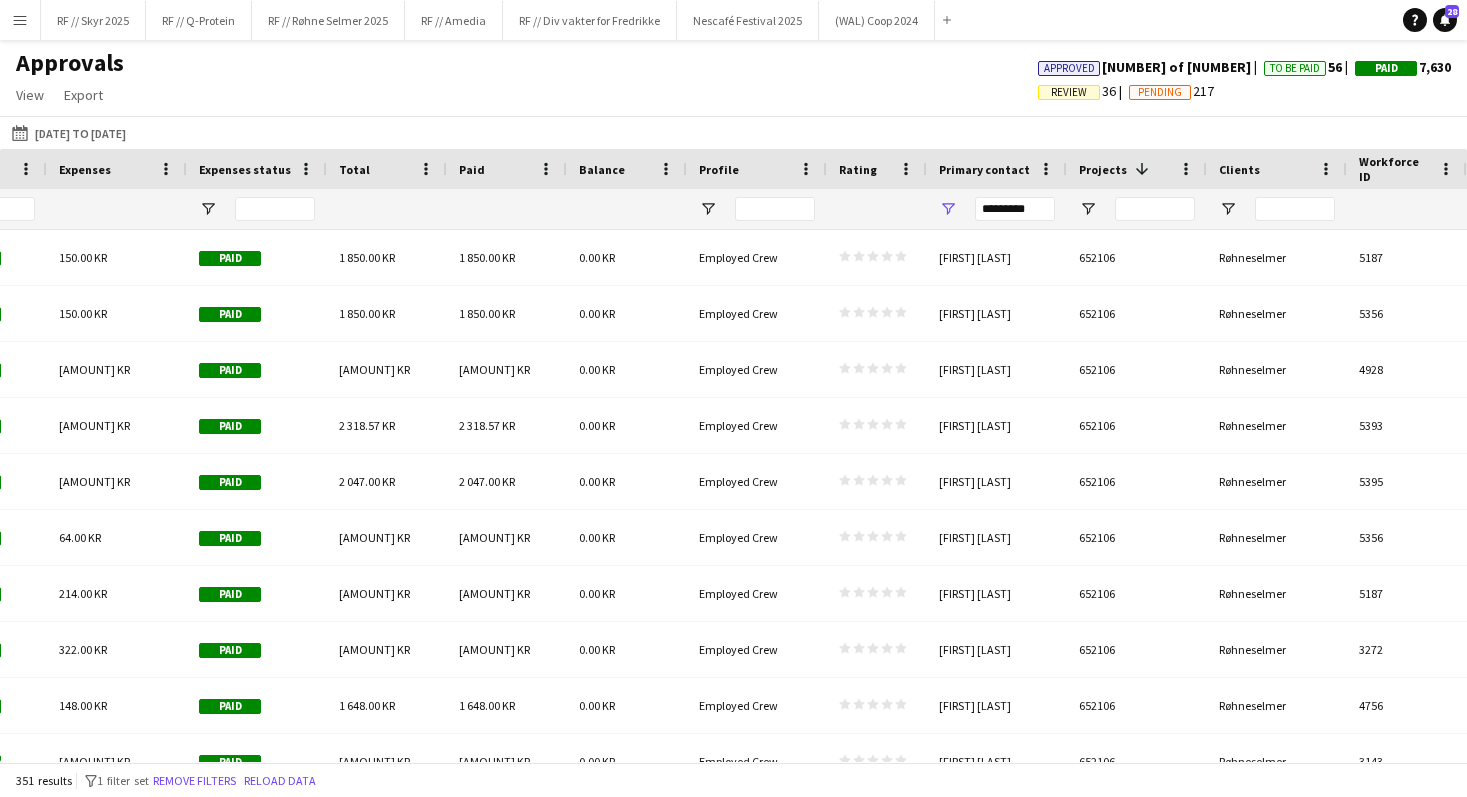 click on "Projects" at bounding box center (1103, 169) 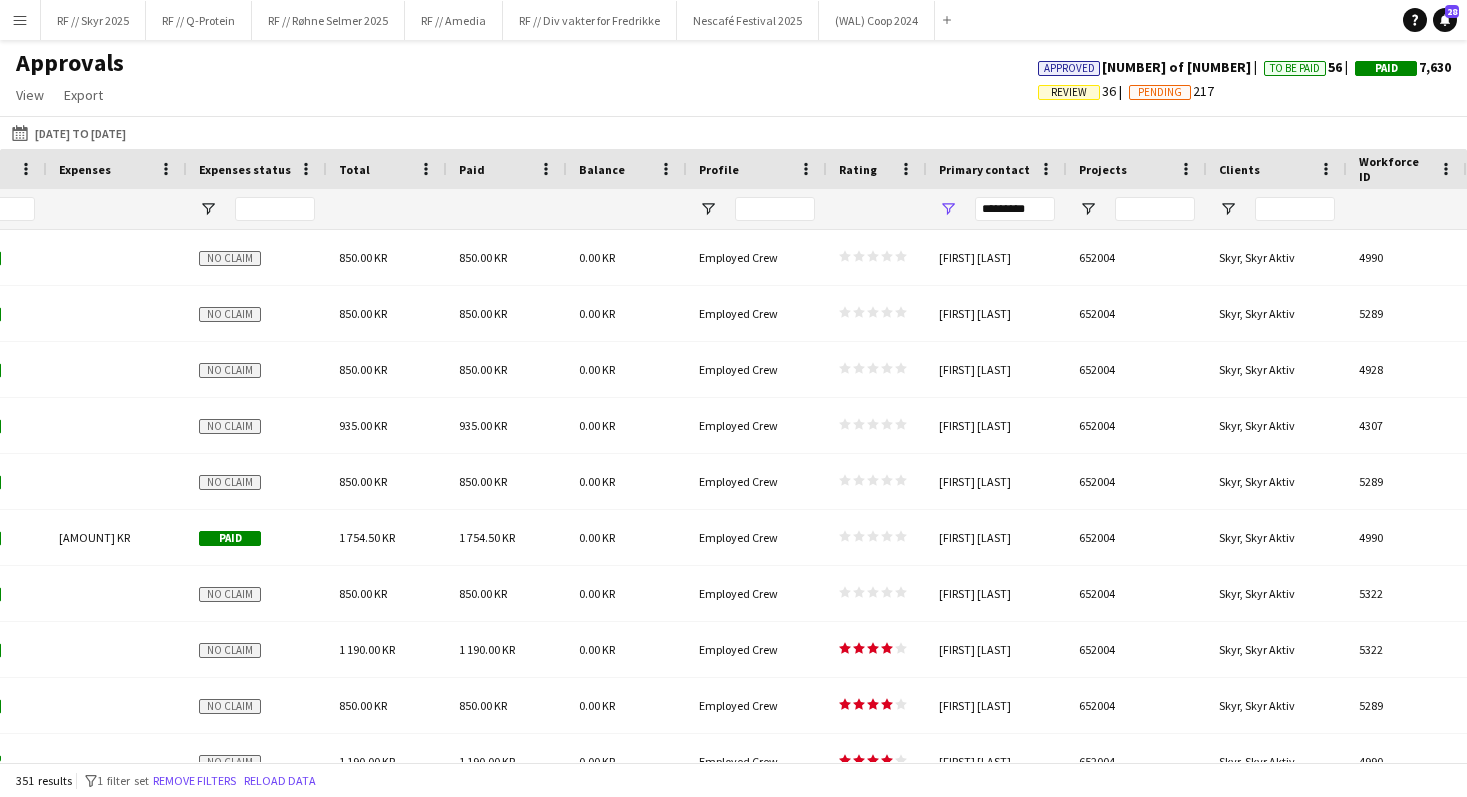 click on "Projects" at bounding box center (1103, 169) 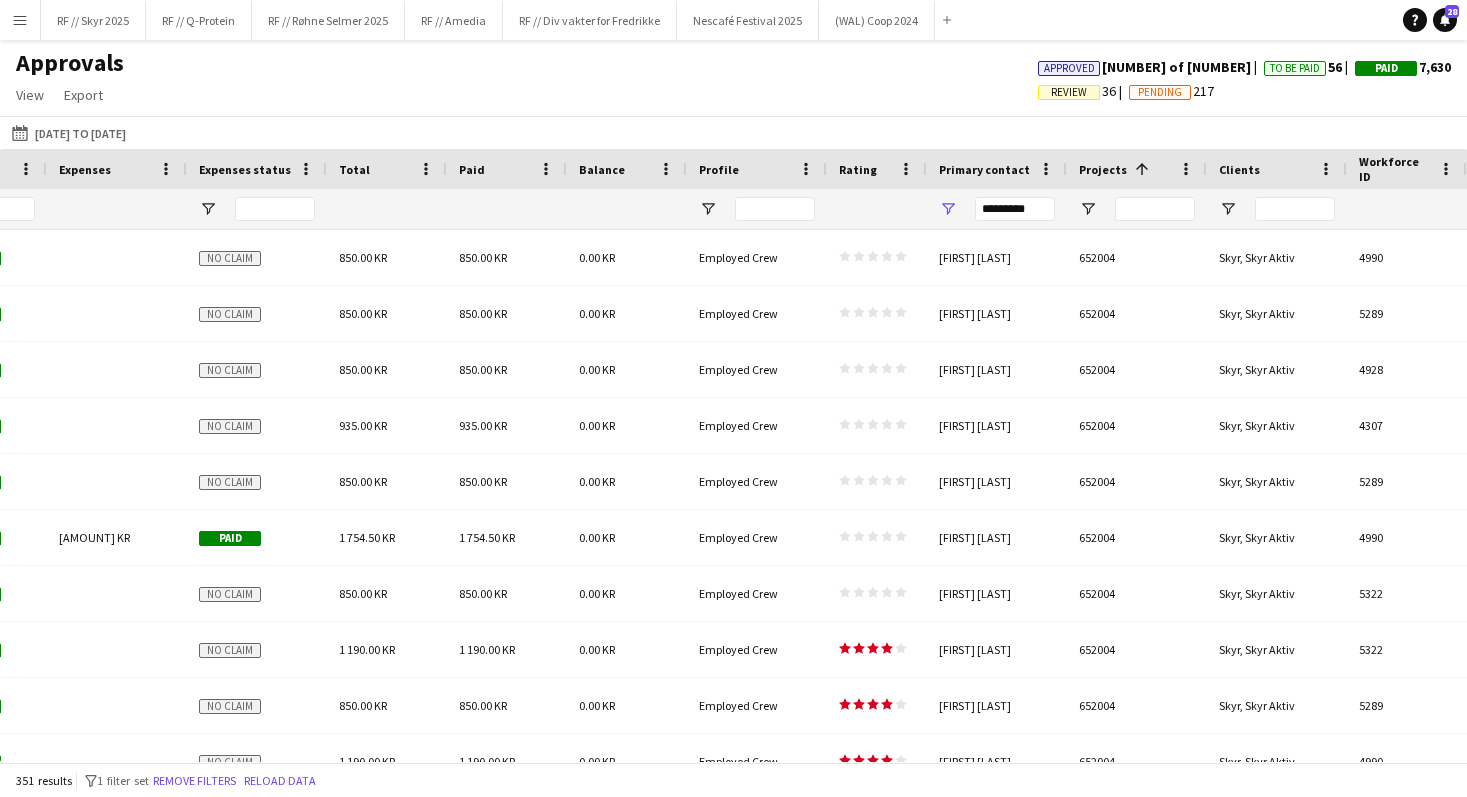 click on "Projects" at bounding box center (1103, 169) 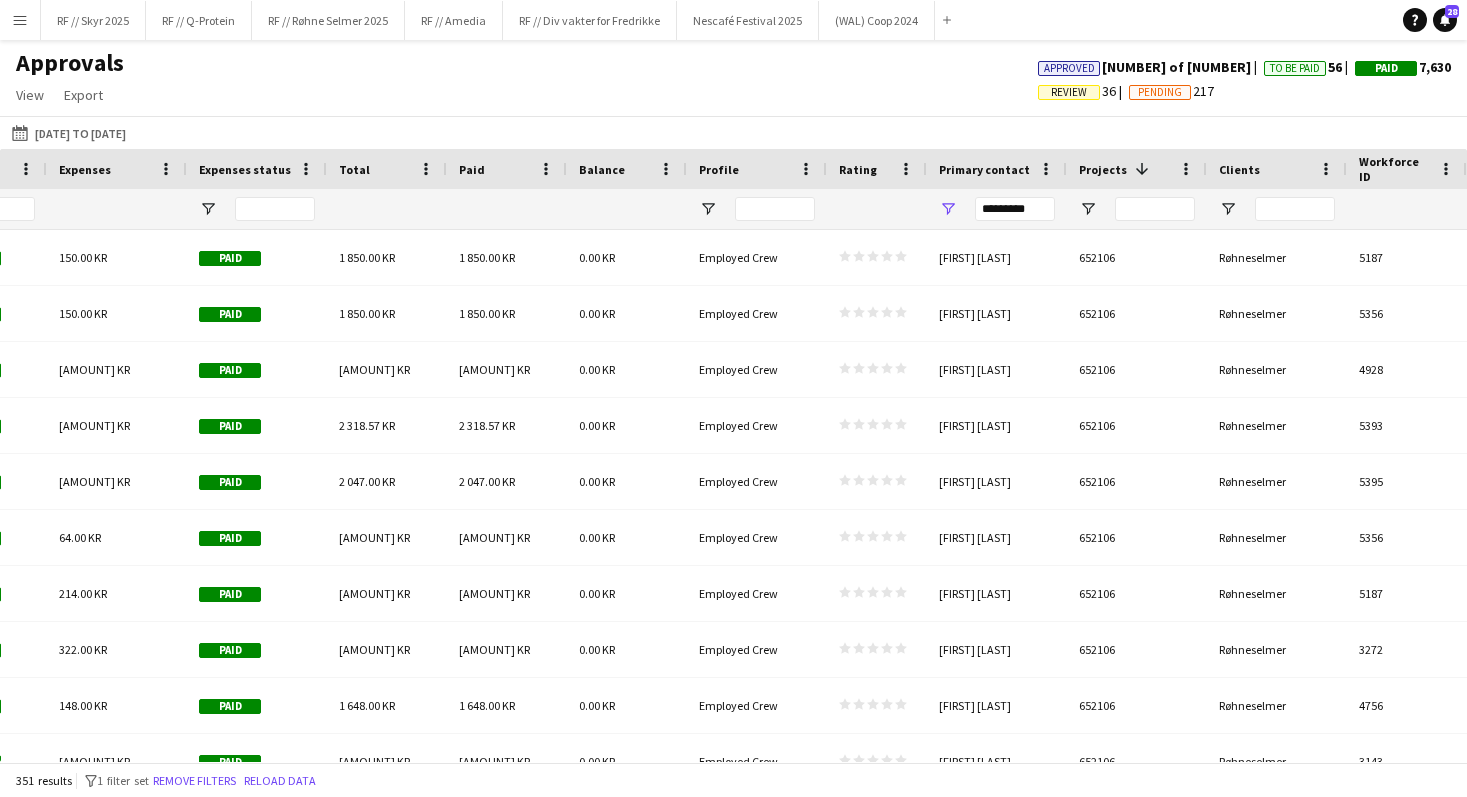 click on "Projects" at bounding box center [1103, 169] 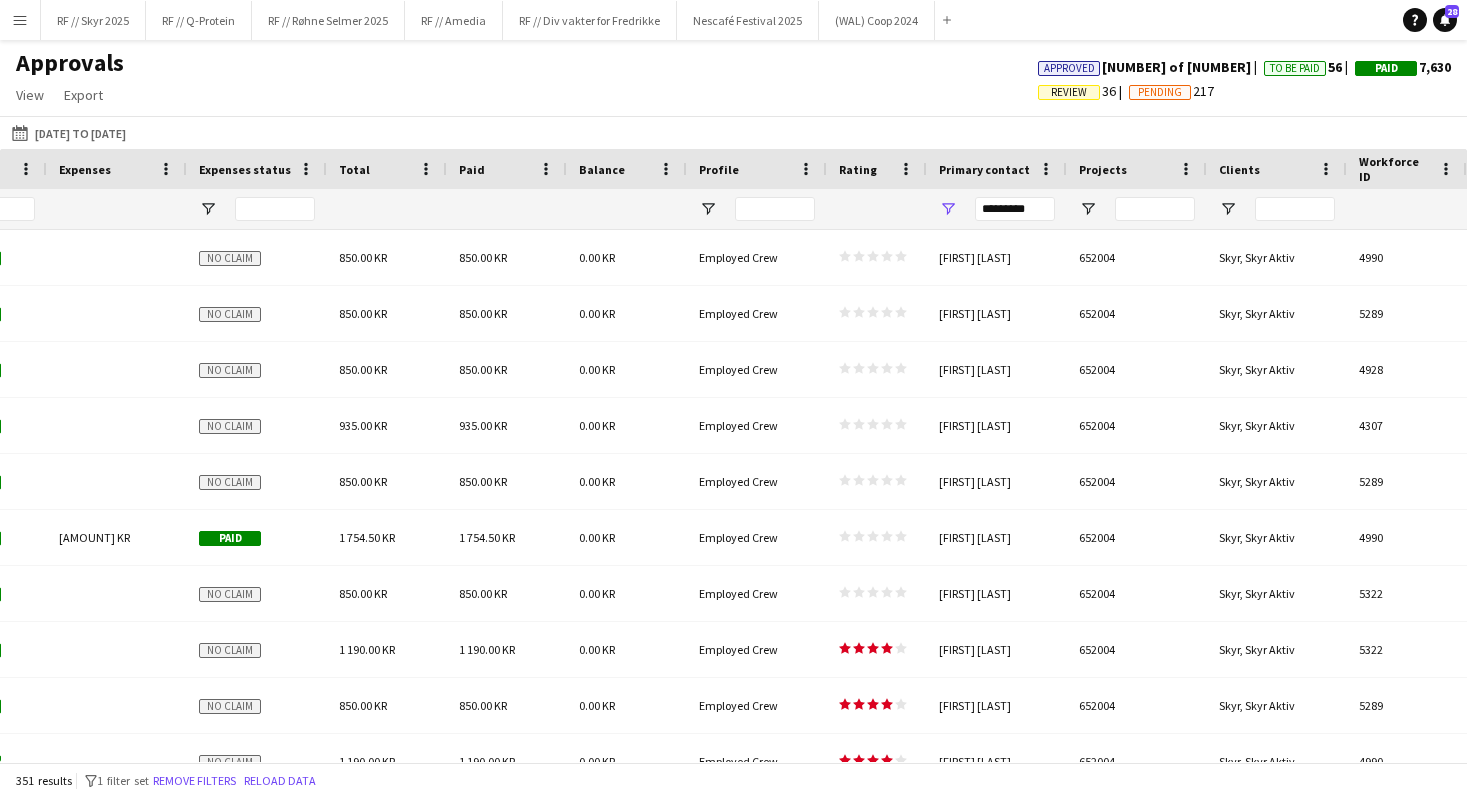 click on "Projects" at bounding box center [1103, 169] 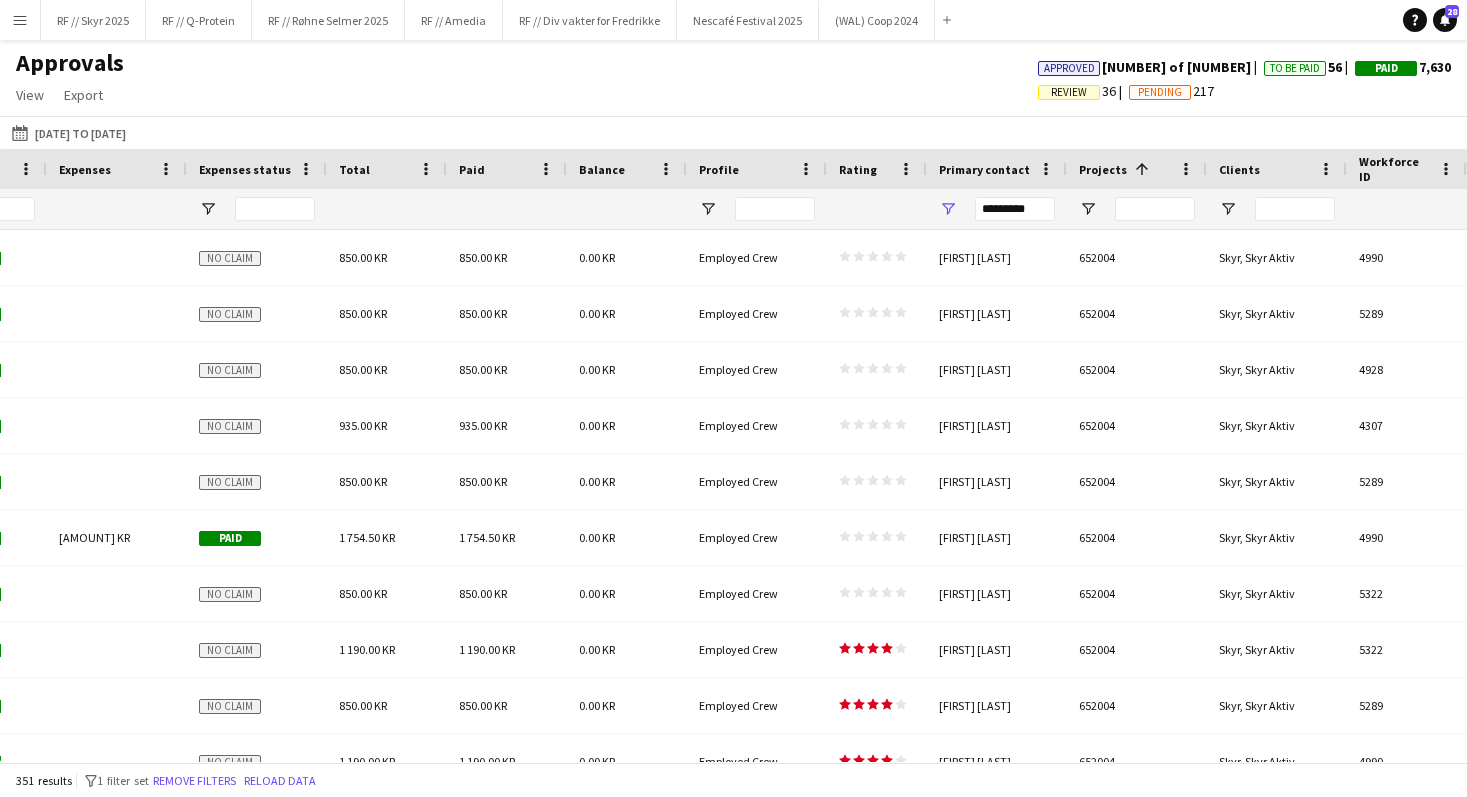 click on "Projects" at bounding box center [1103, 169] 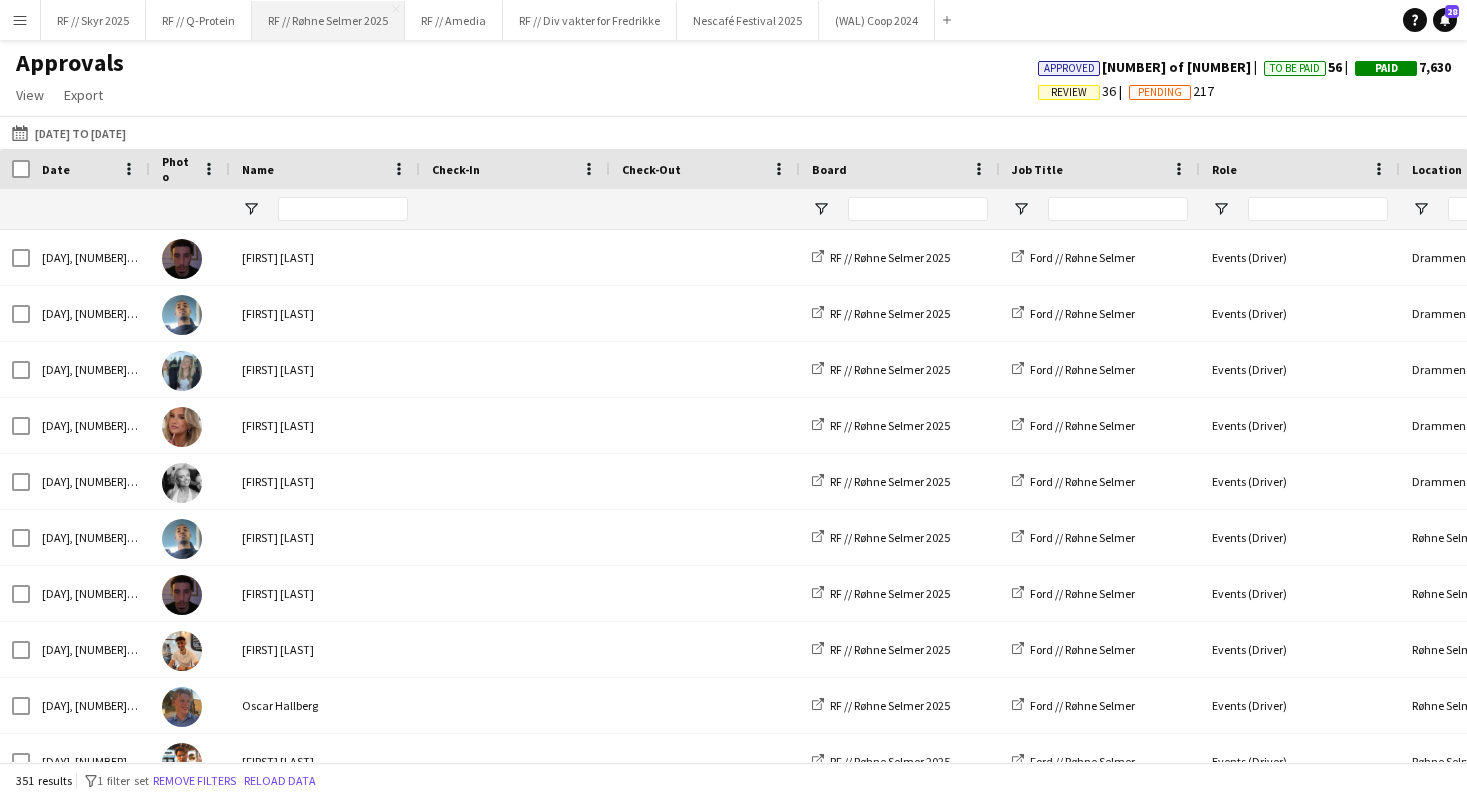 click on "RF // Røhne Selmer [YEAR]
Close" at bounding box center [328, 20] 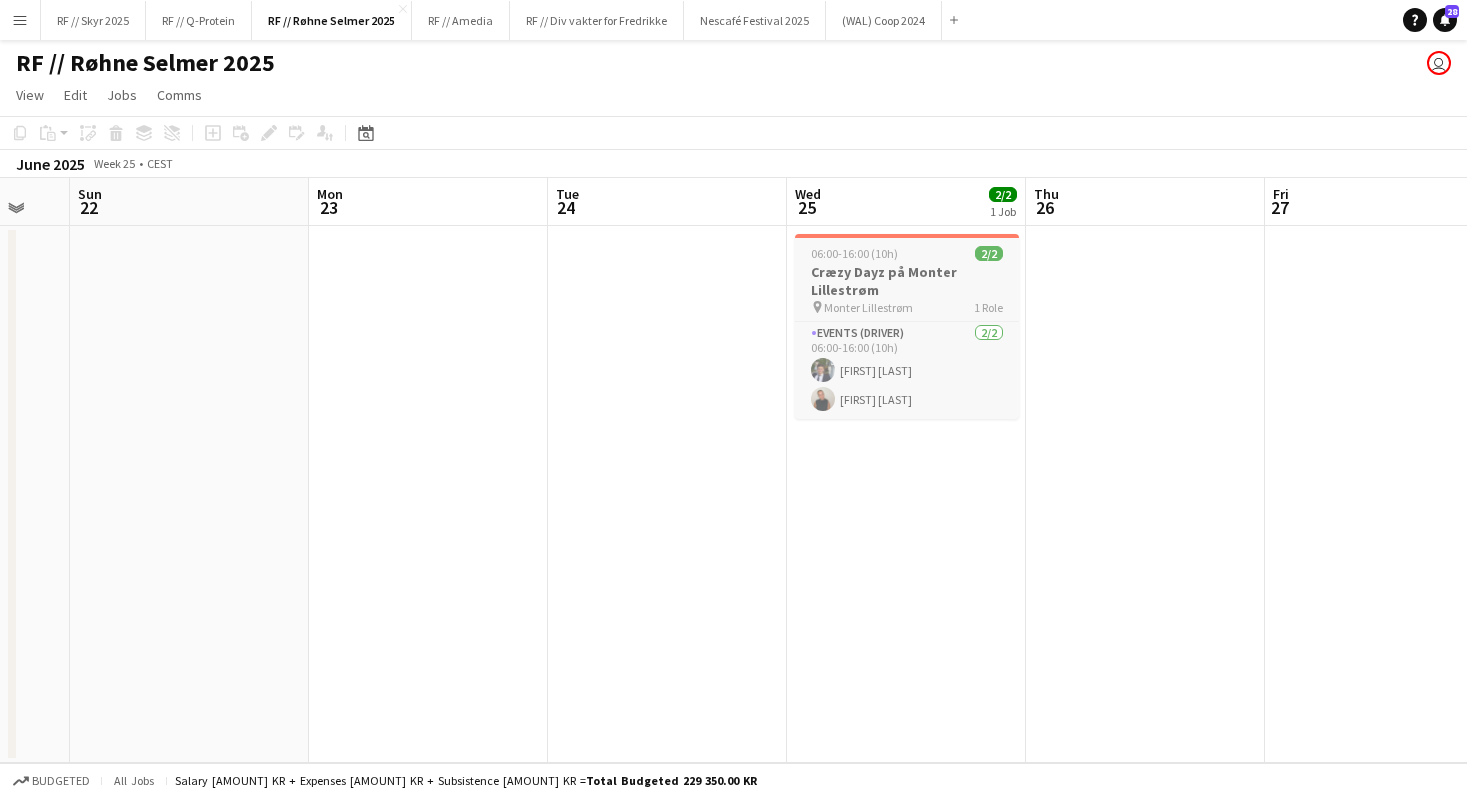 click on "Cræzy Dayz på Monter Lillestrøm" at bounding box center [907, 281] 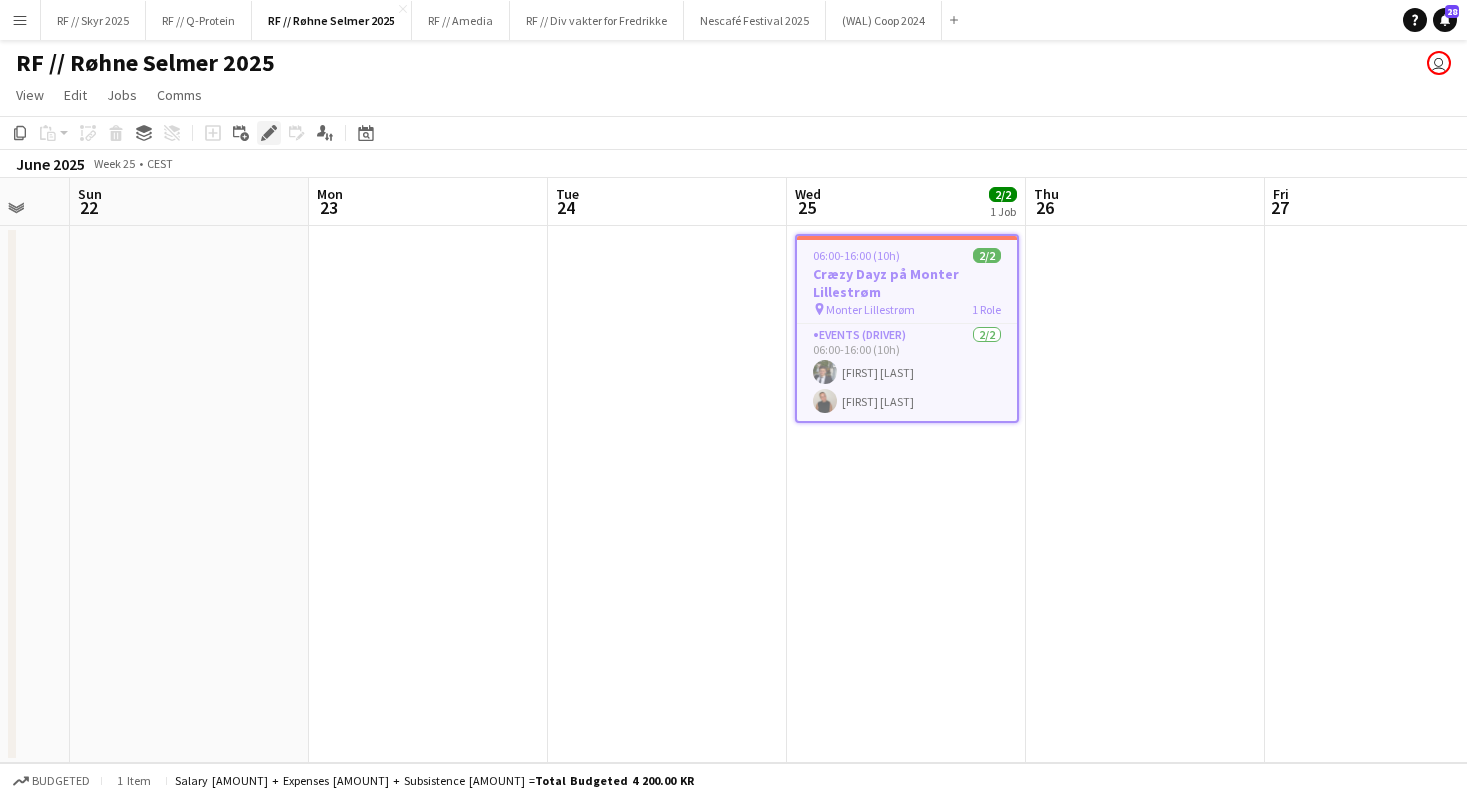 click on "Edit" 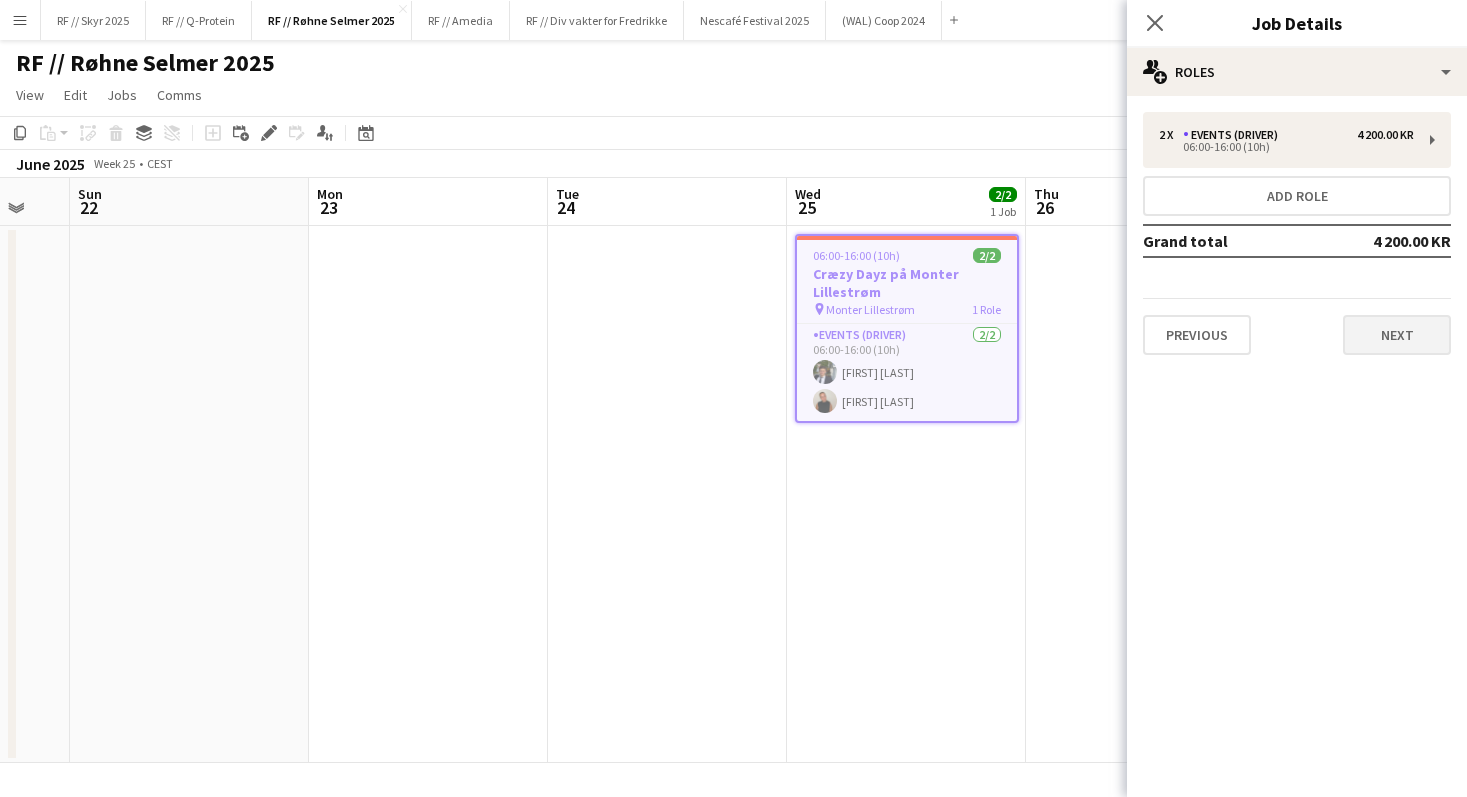 click on "Next" at bounding box center (1397, 335) 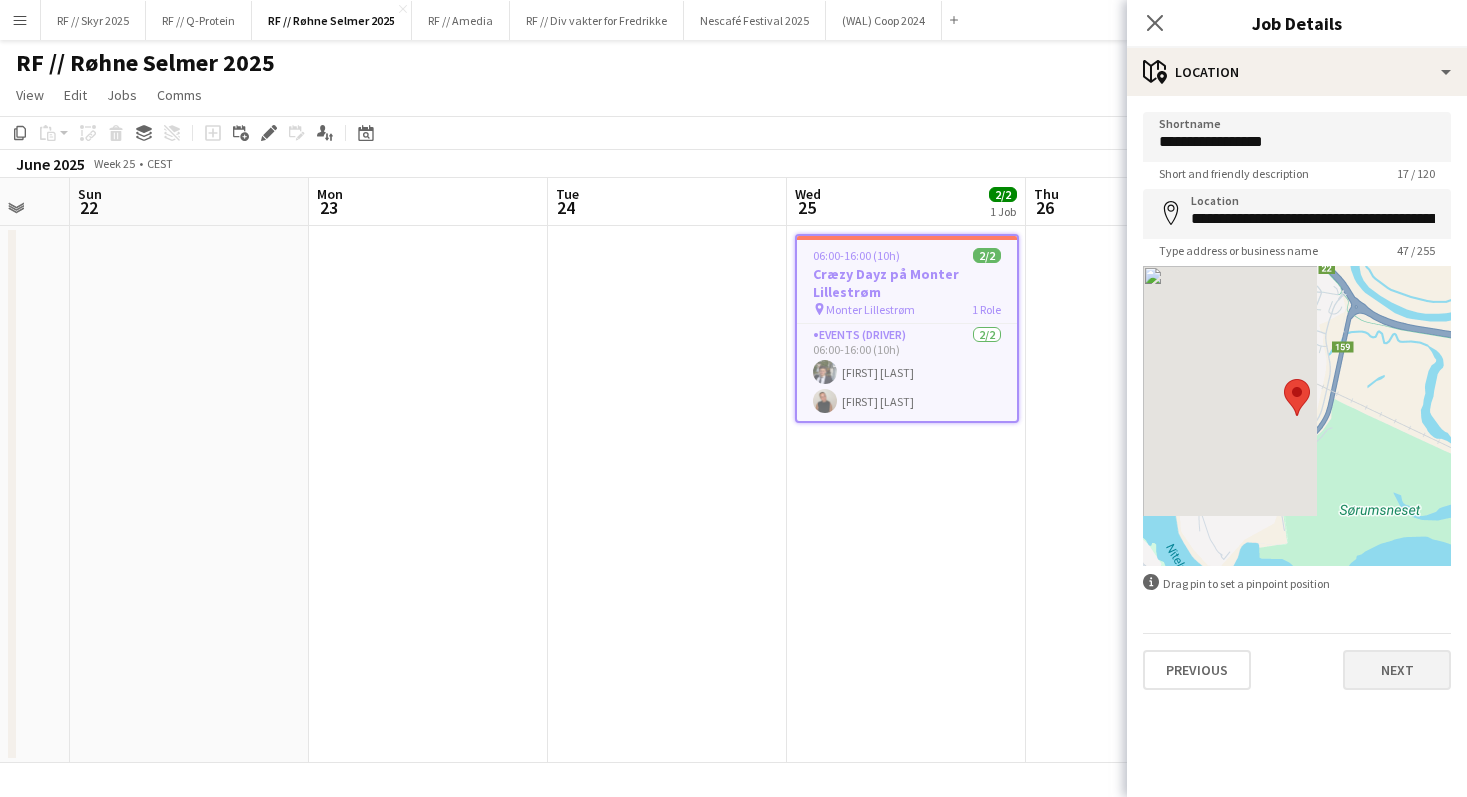 click on "Next" at bounding box center (1397, 670) 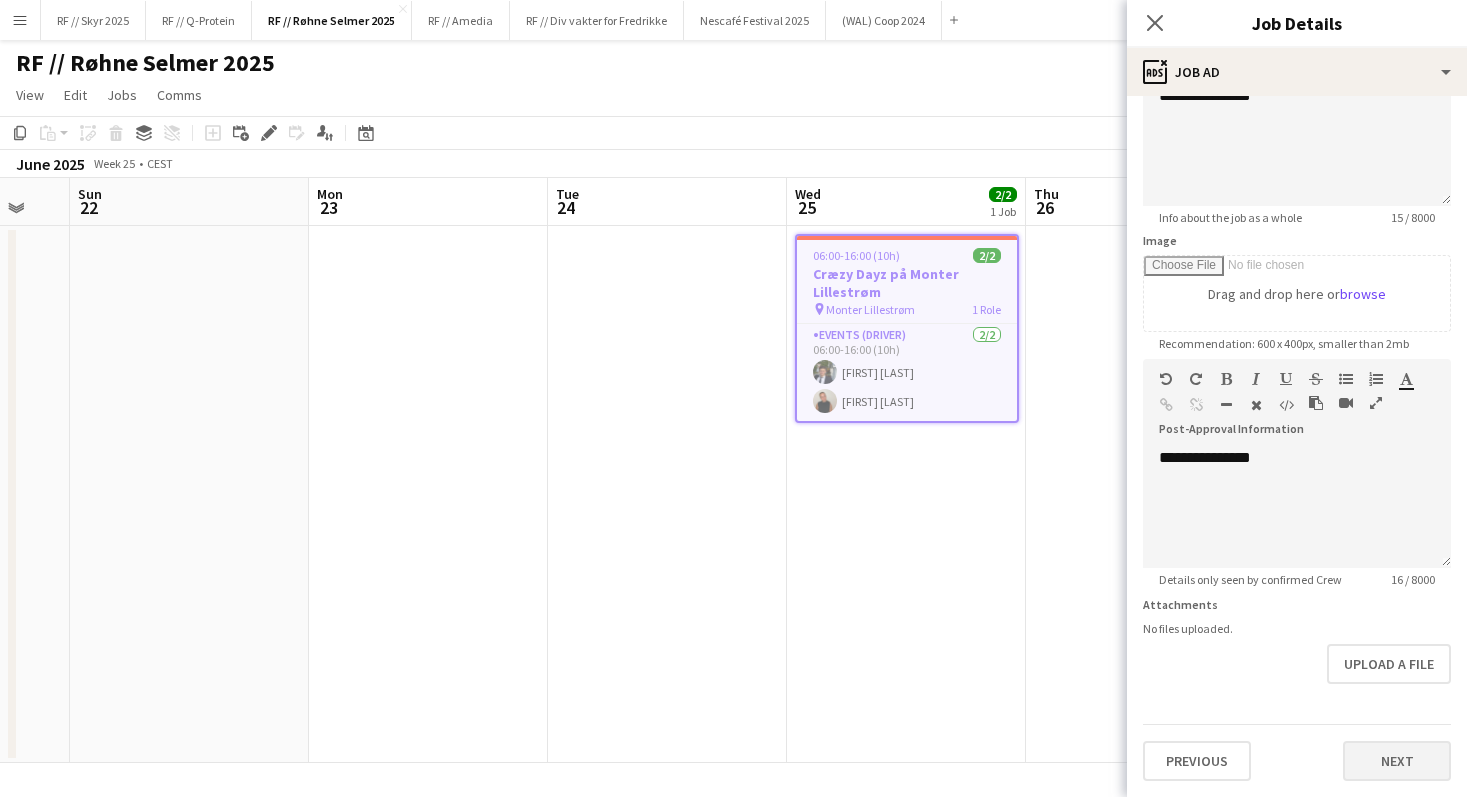click on "Next" at bounding box center (1397, 761) 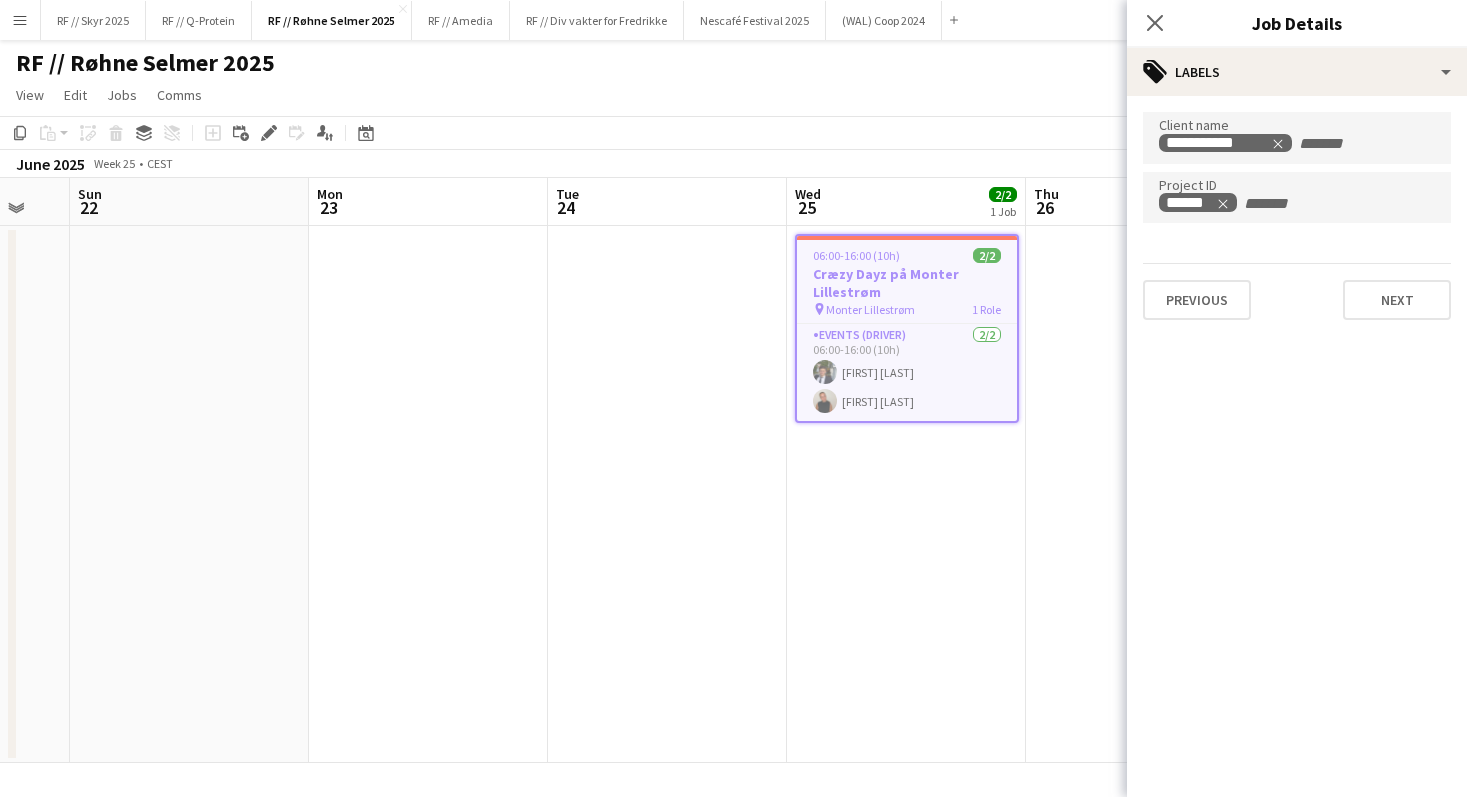 click on "[TIME] ([DURATION]) [BRAND] [LOCATION]
pin
[BRAND] [NUMBER] [ROLE] [DATE] [DURATION]
[FIRST] [LAST] [FIRST] [LAST]" at bounding box center (906, 494) 